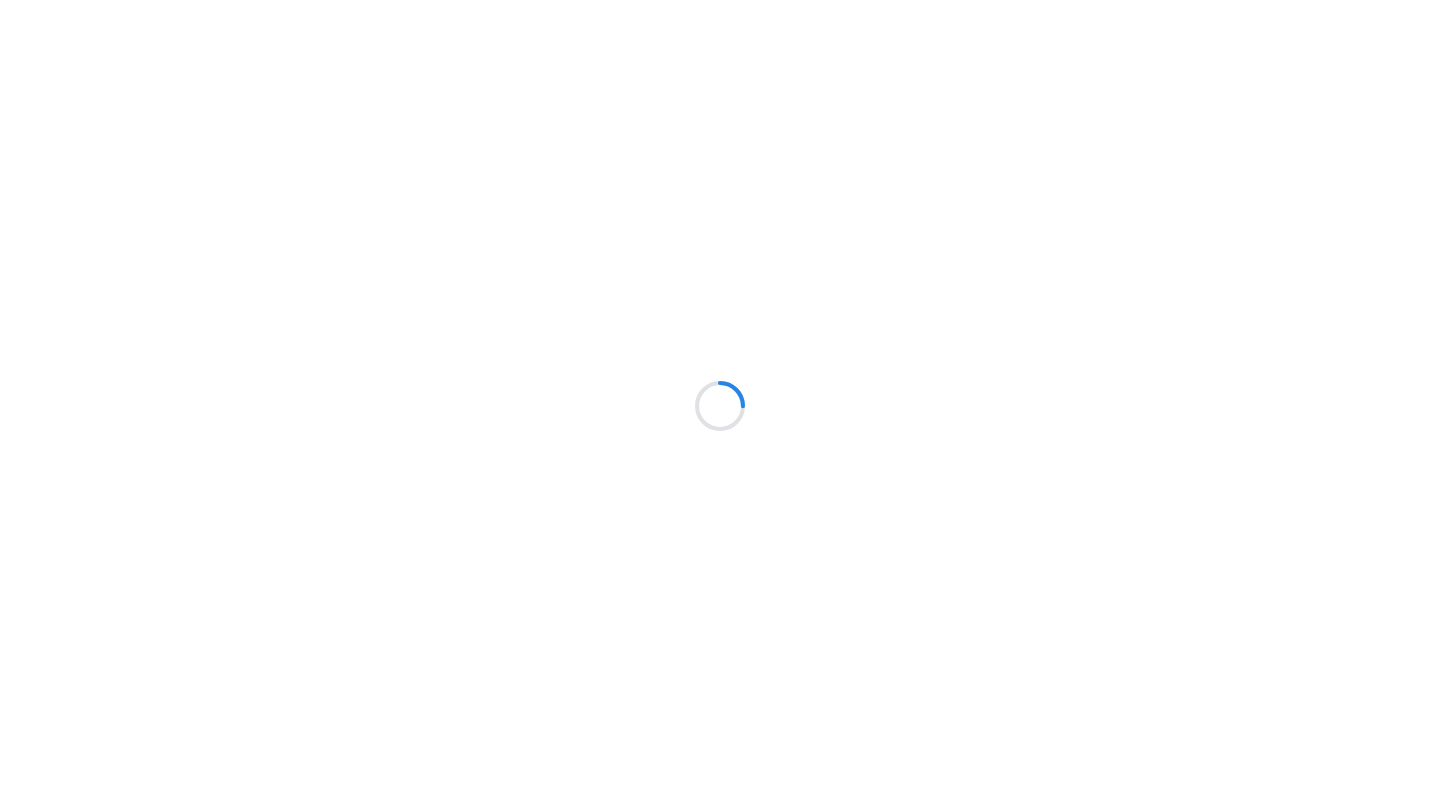 scroll, scrollTop: 0, scrollLeft: 0, axis: both 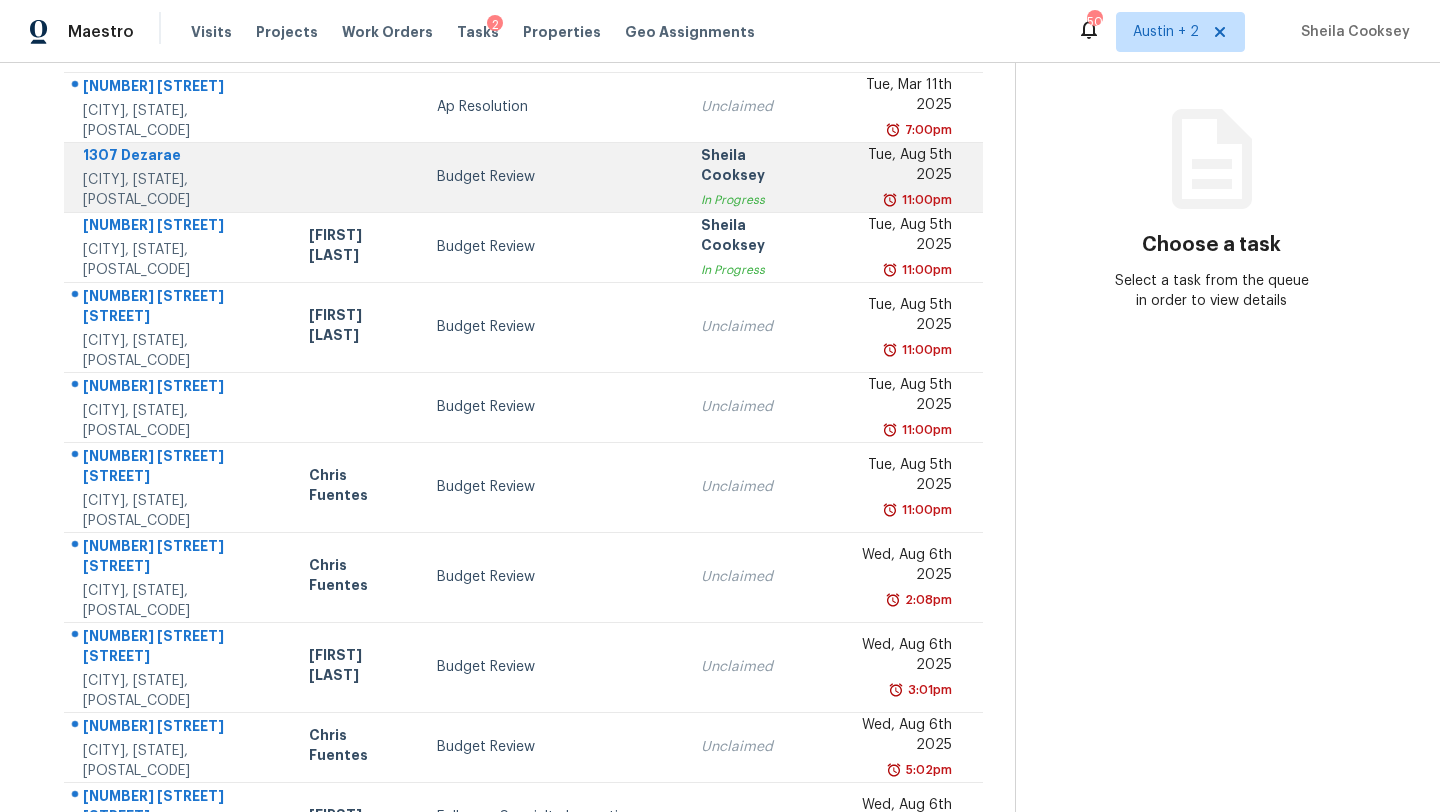 click on "Budget Review" at bounding box center [553, 177] 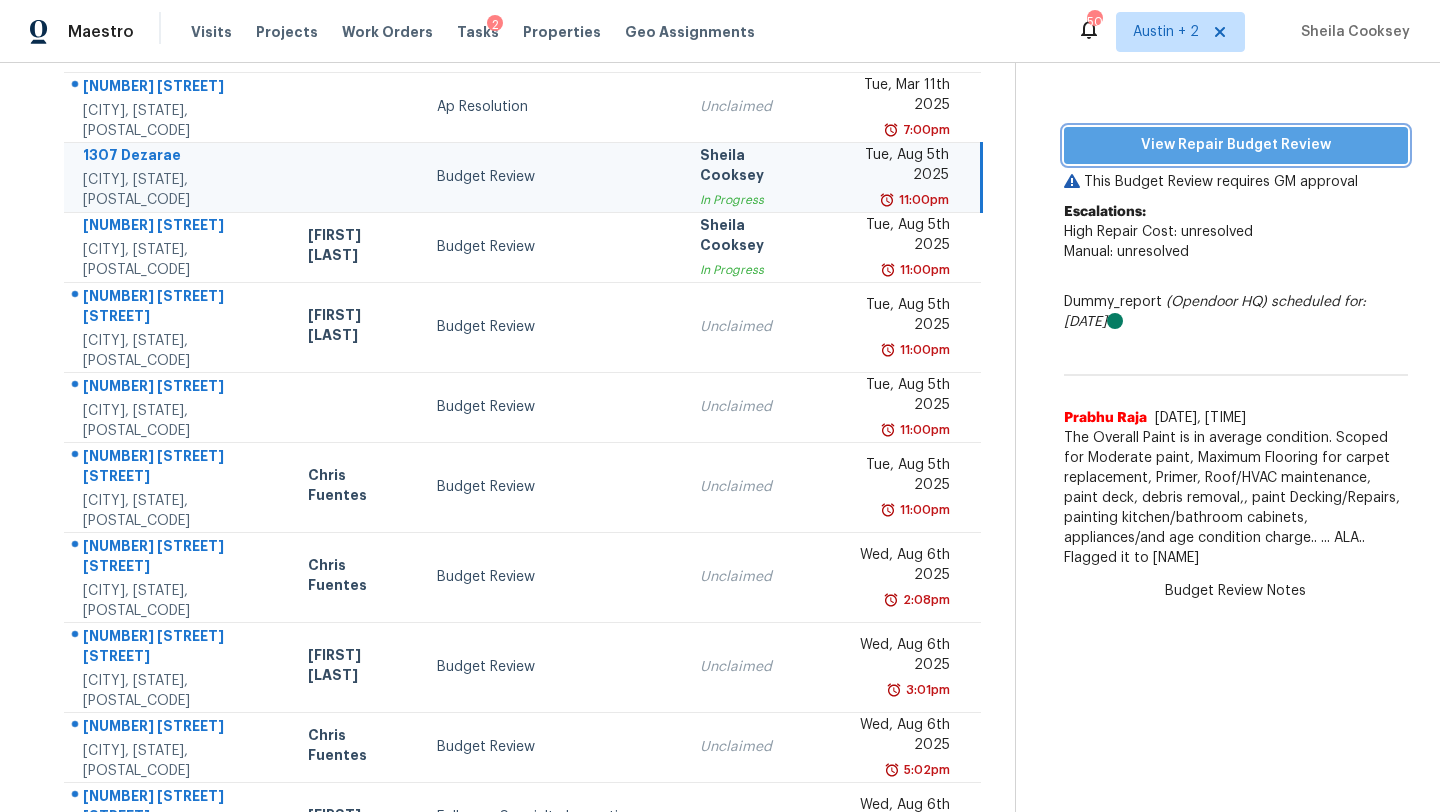 click on "View Repair Budget Review" at bounding box center [1236, 145] 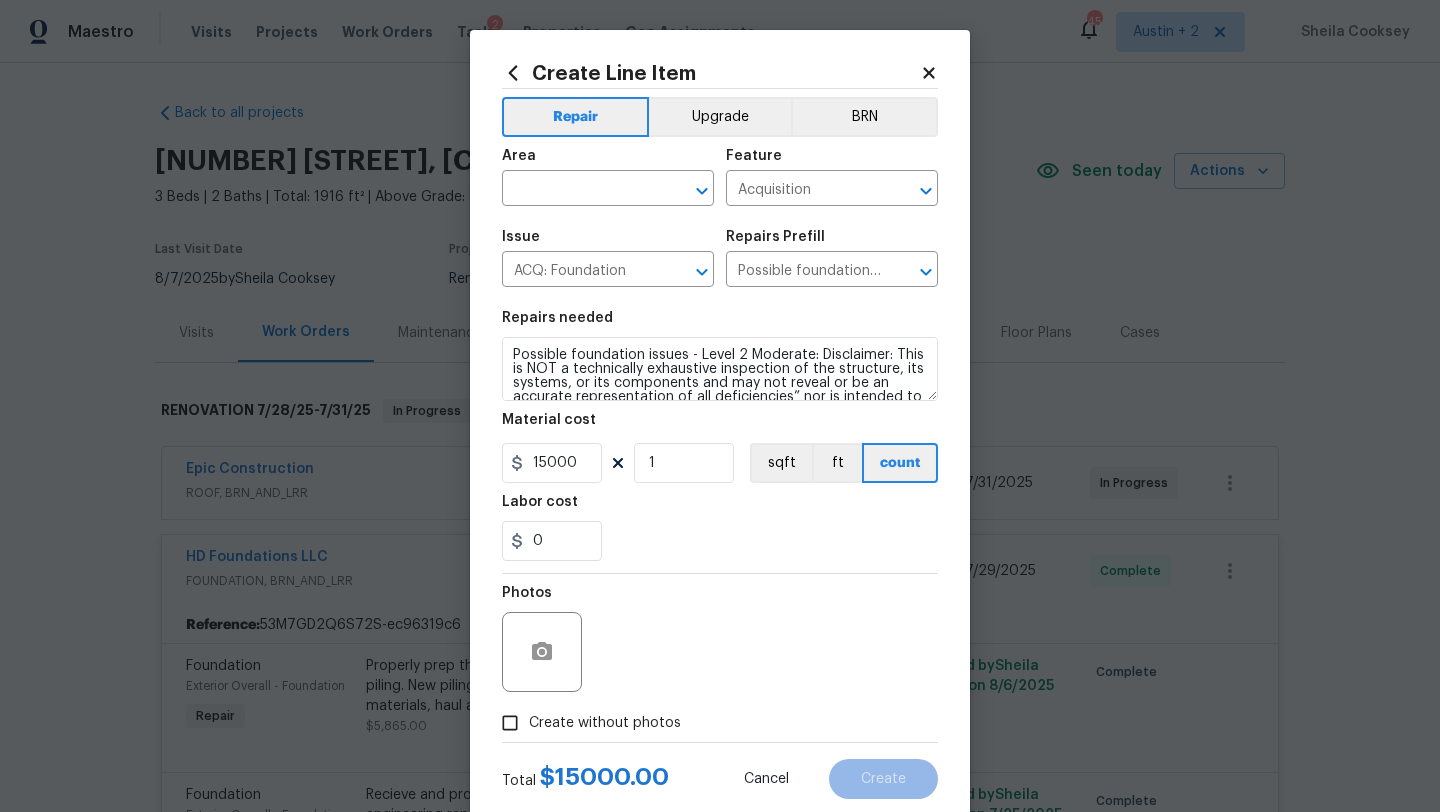 scroll, scrollTop: 0, scrollLeft: 0, axis: both 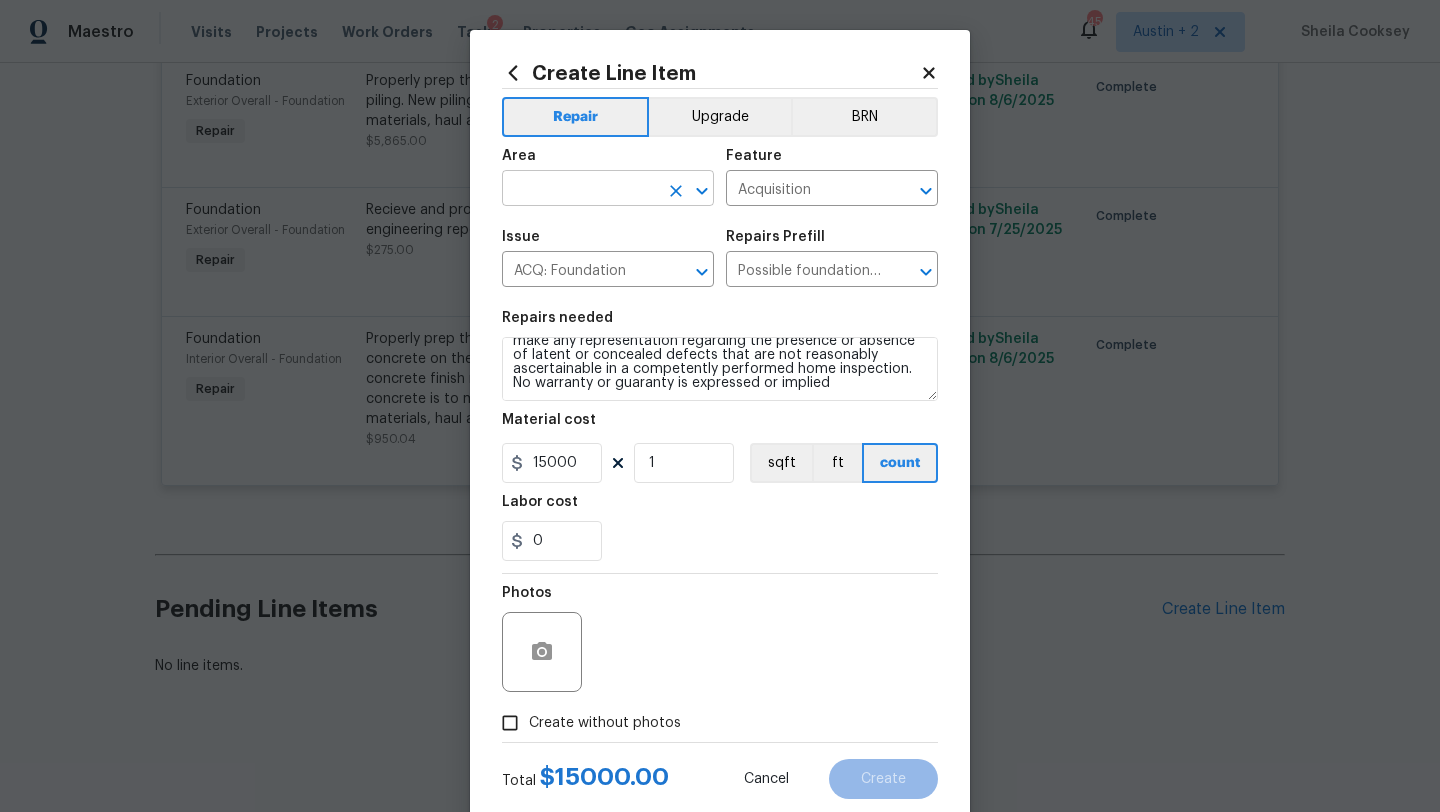 click at bounding box center [580, 190] 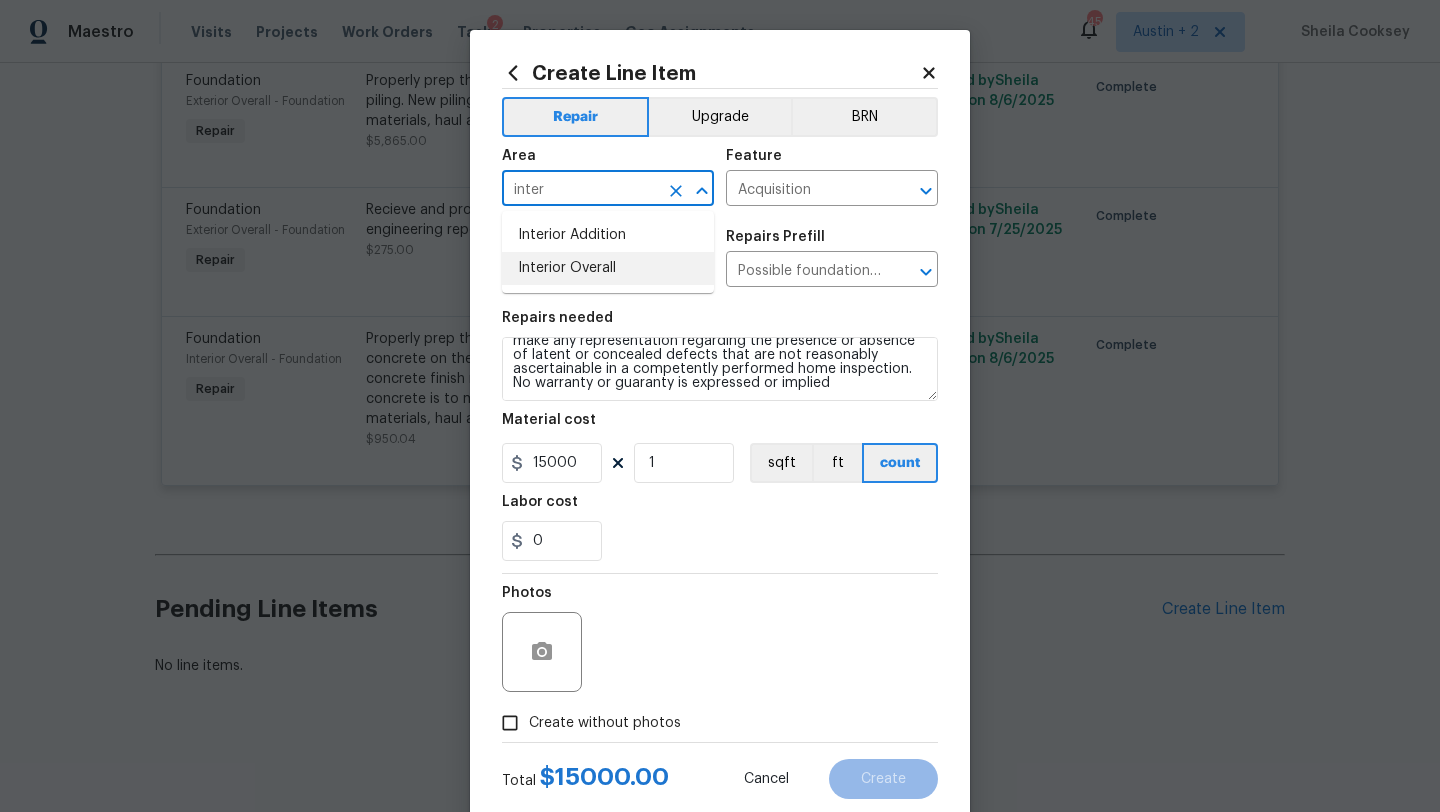 click on "Interior Overall" at bounding box center [608, 268] 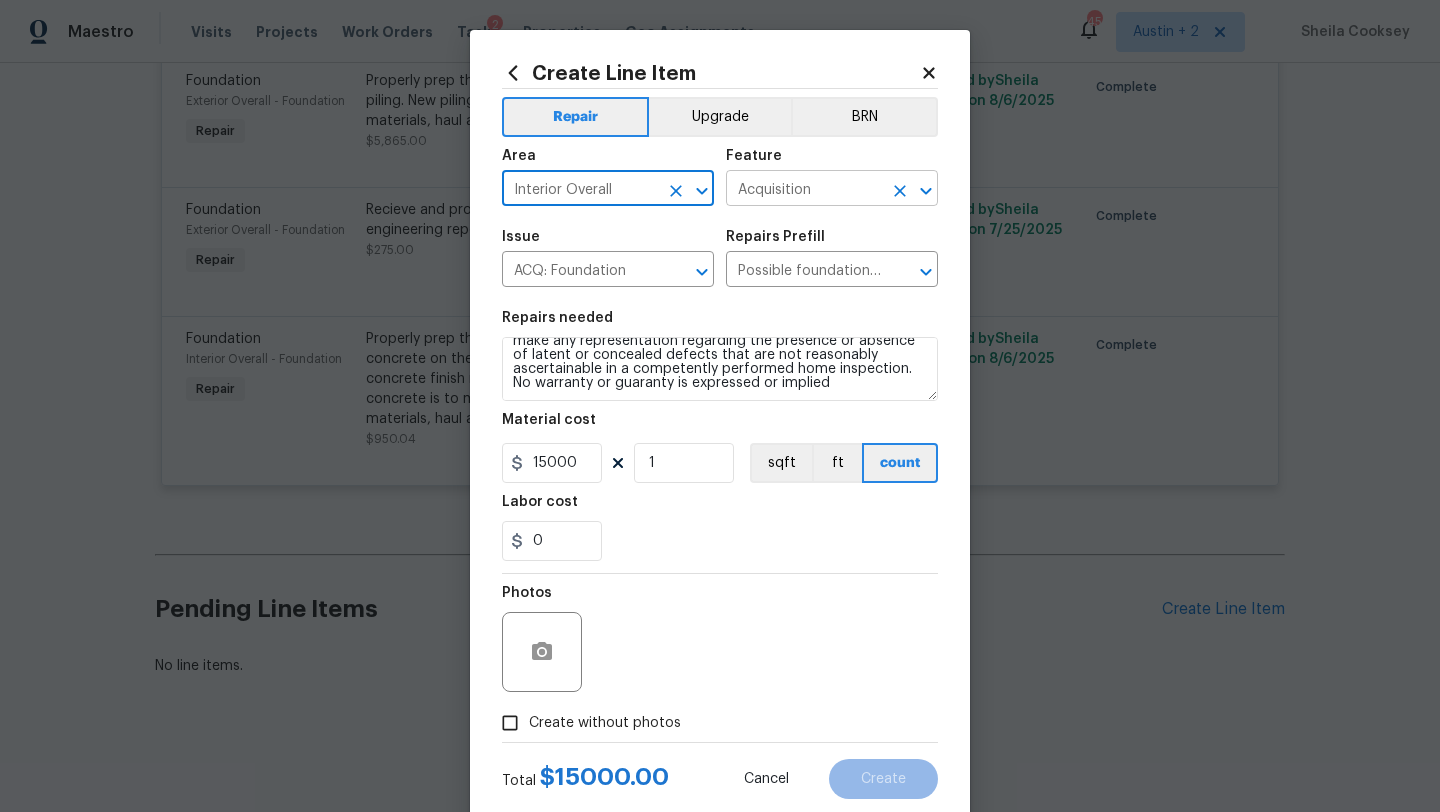 type on "Interior Overall" 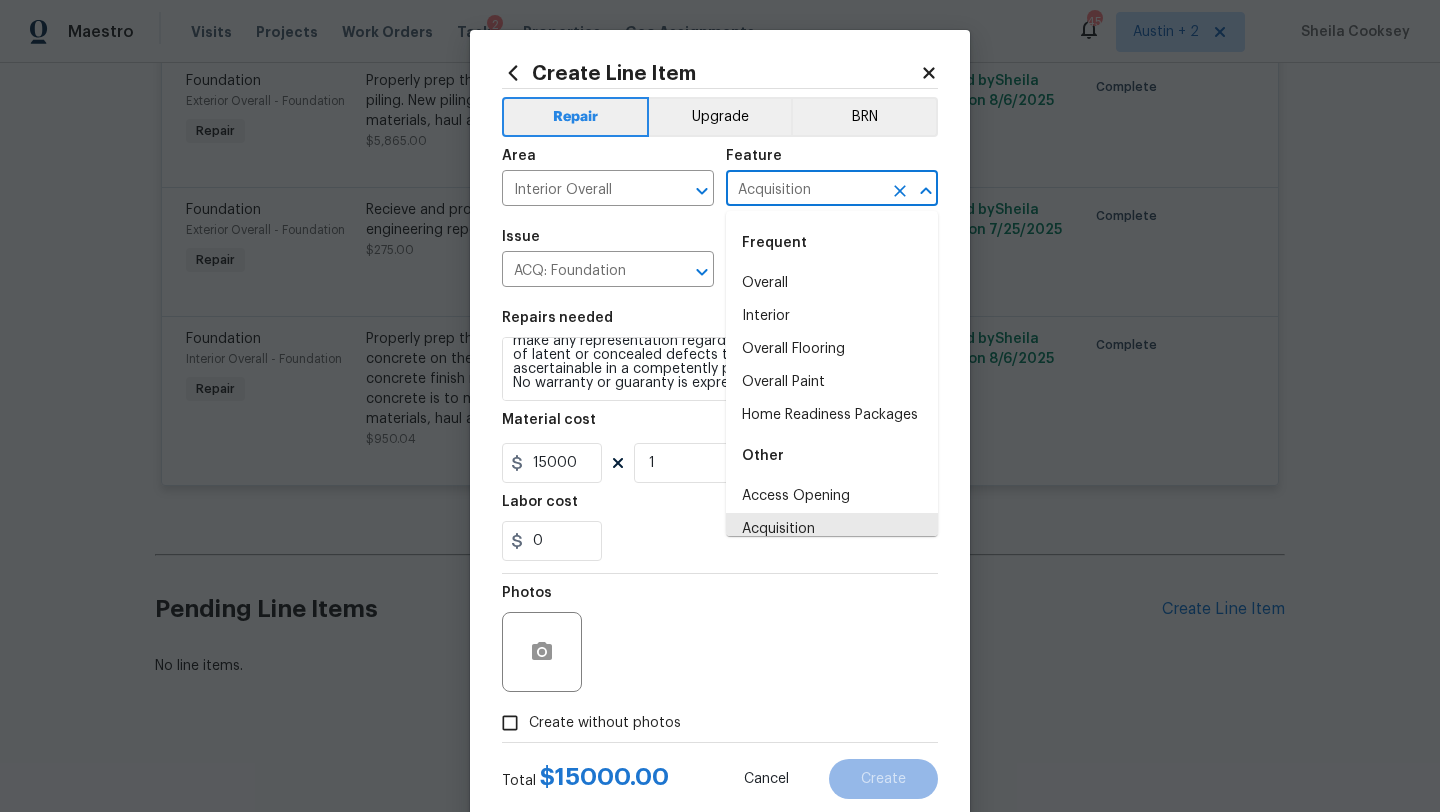click on "Acquisition" at bounding box center [804, 190] 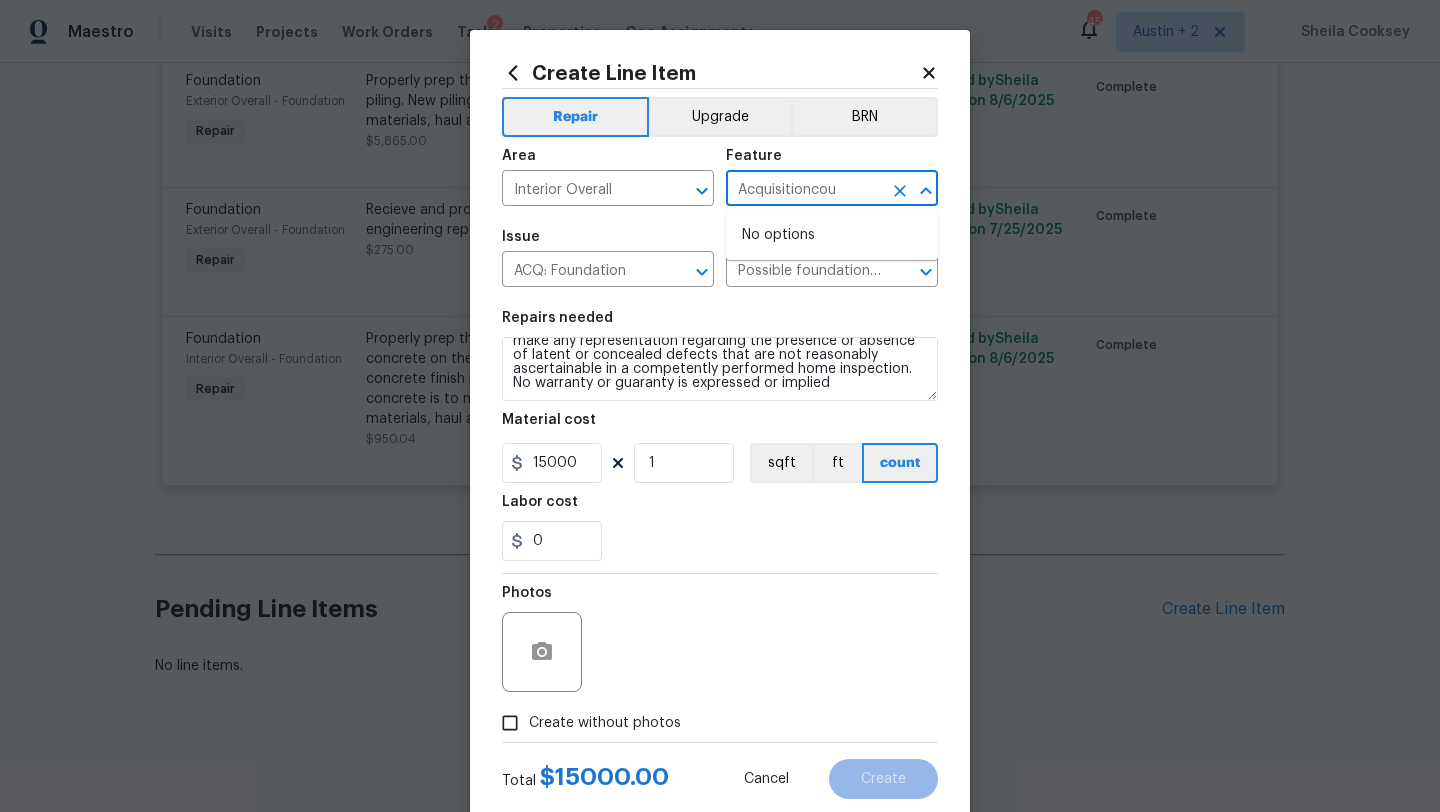 type on "Acquisitionco" 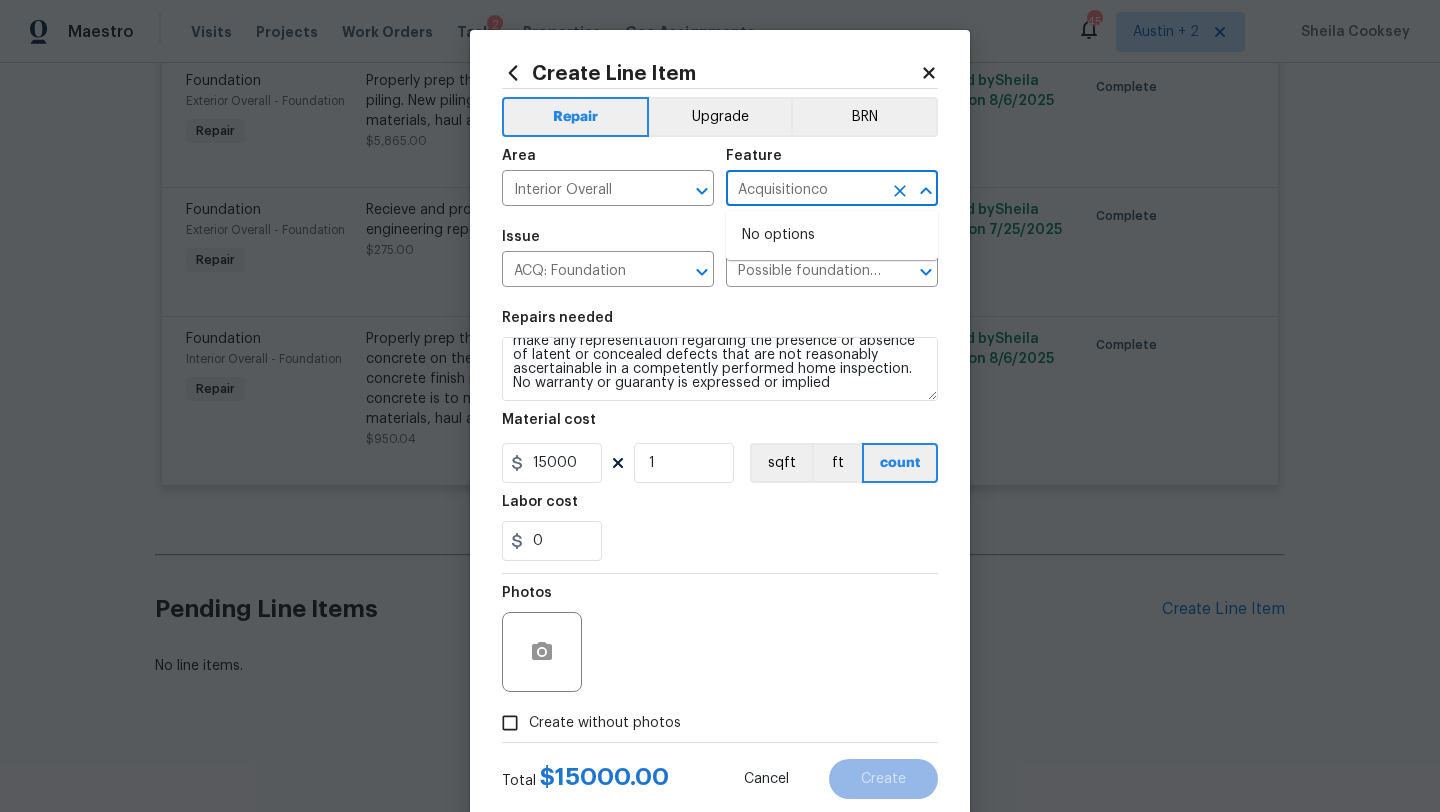 click 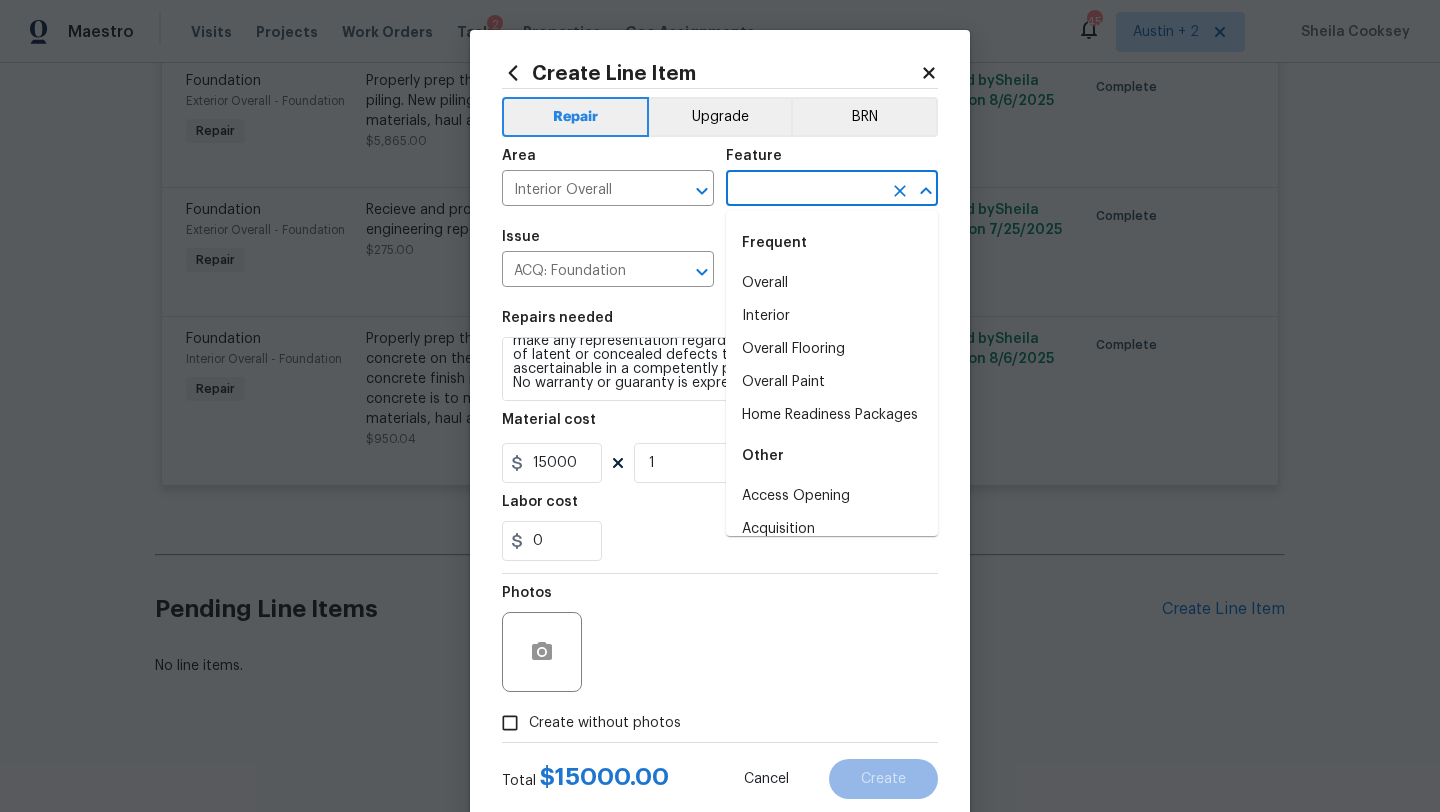 click at bounding box center (804, 190) 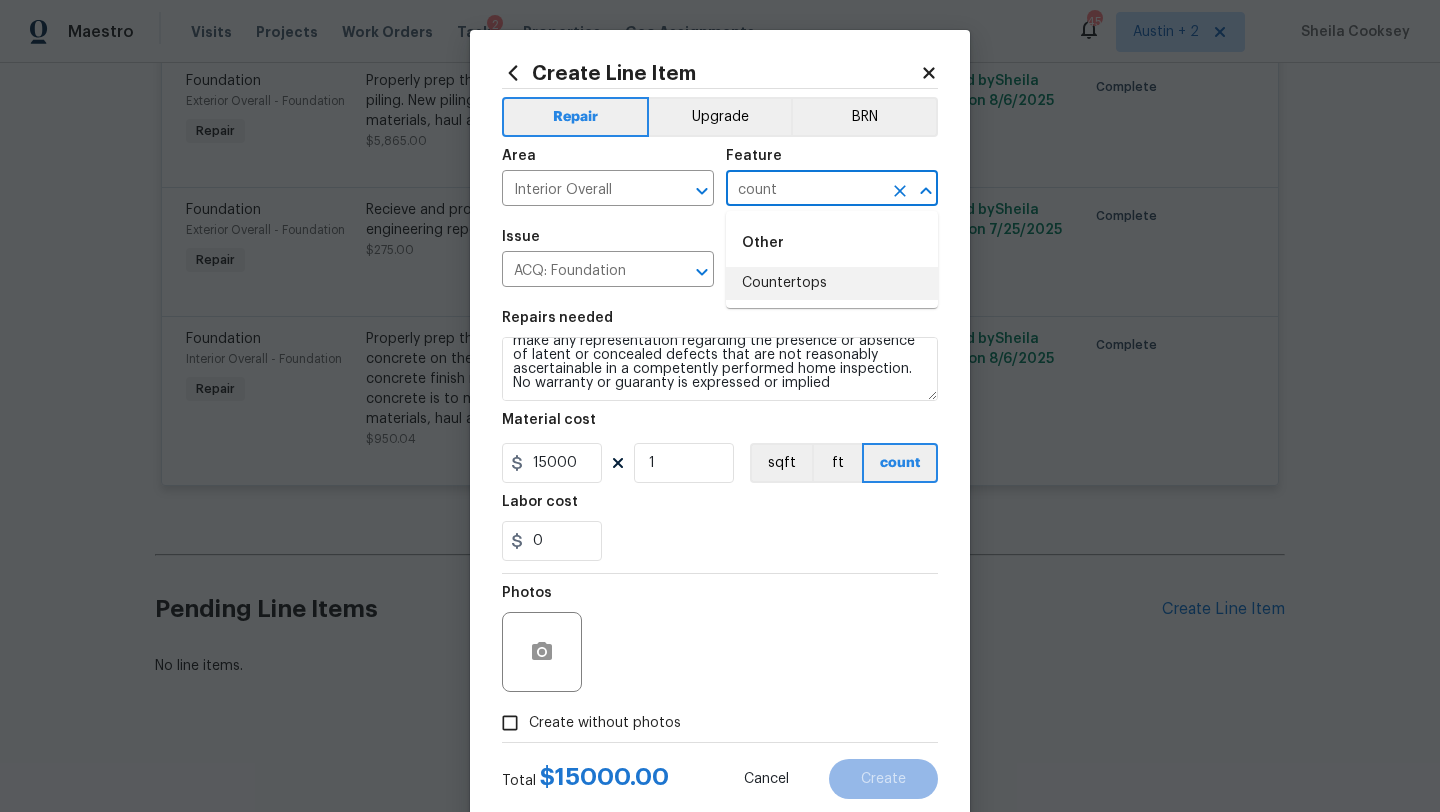 click on "Countertops" at bounding box center [832, 283] 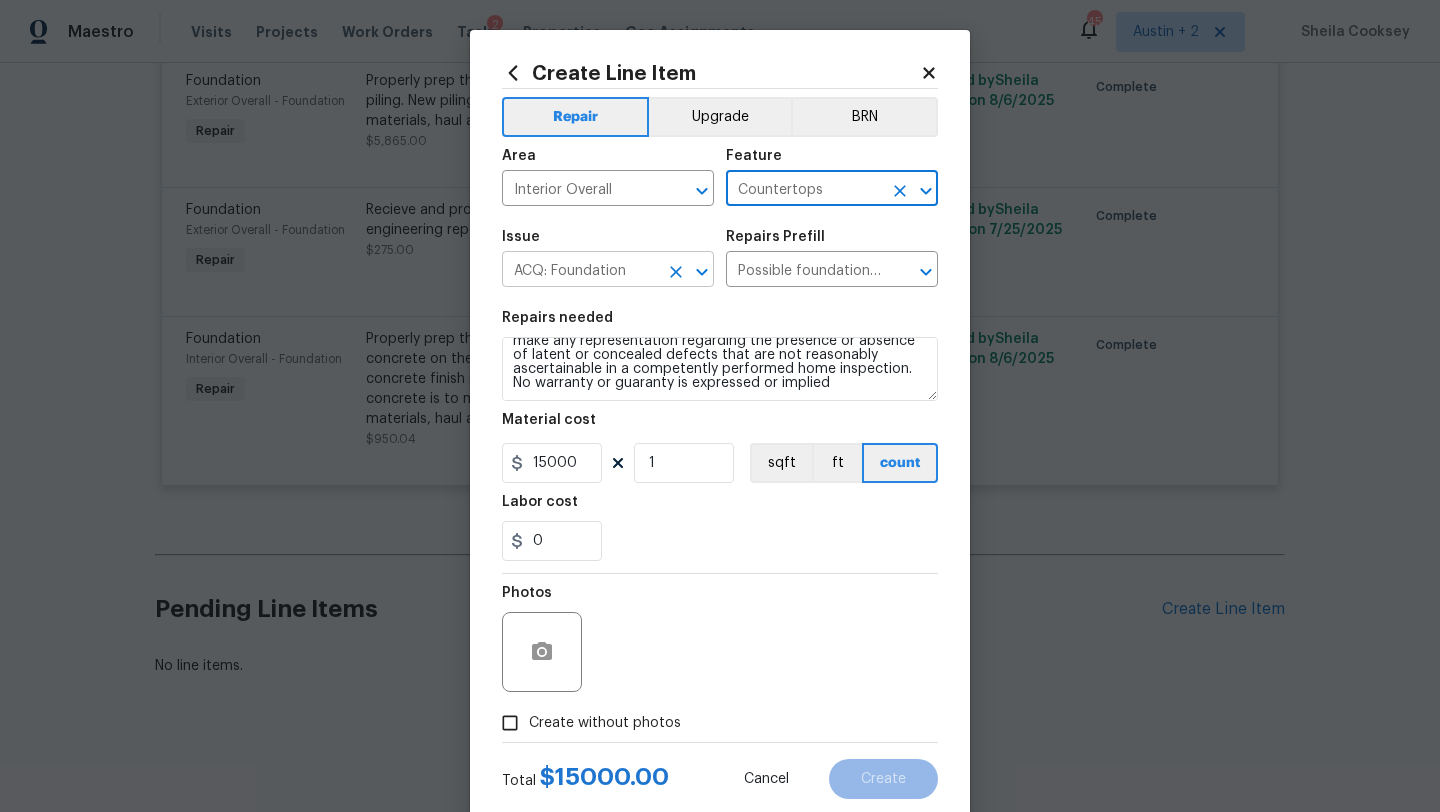 type on "Countertops" 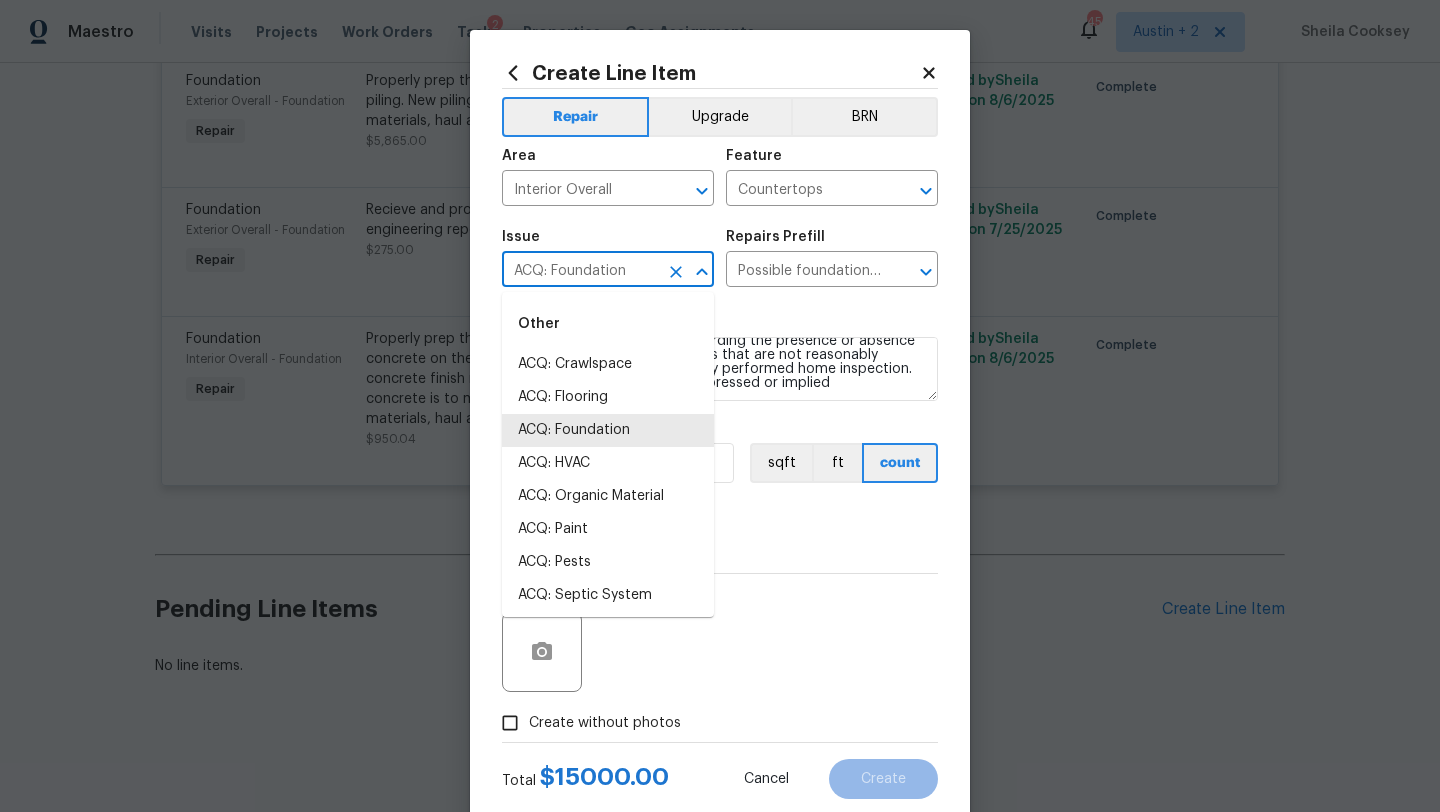 click on "ACQ: Foundation" at bounding box center (580, 271) 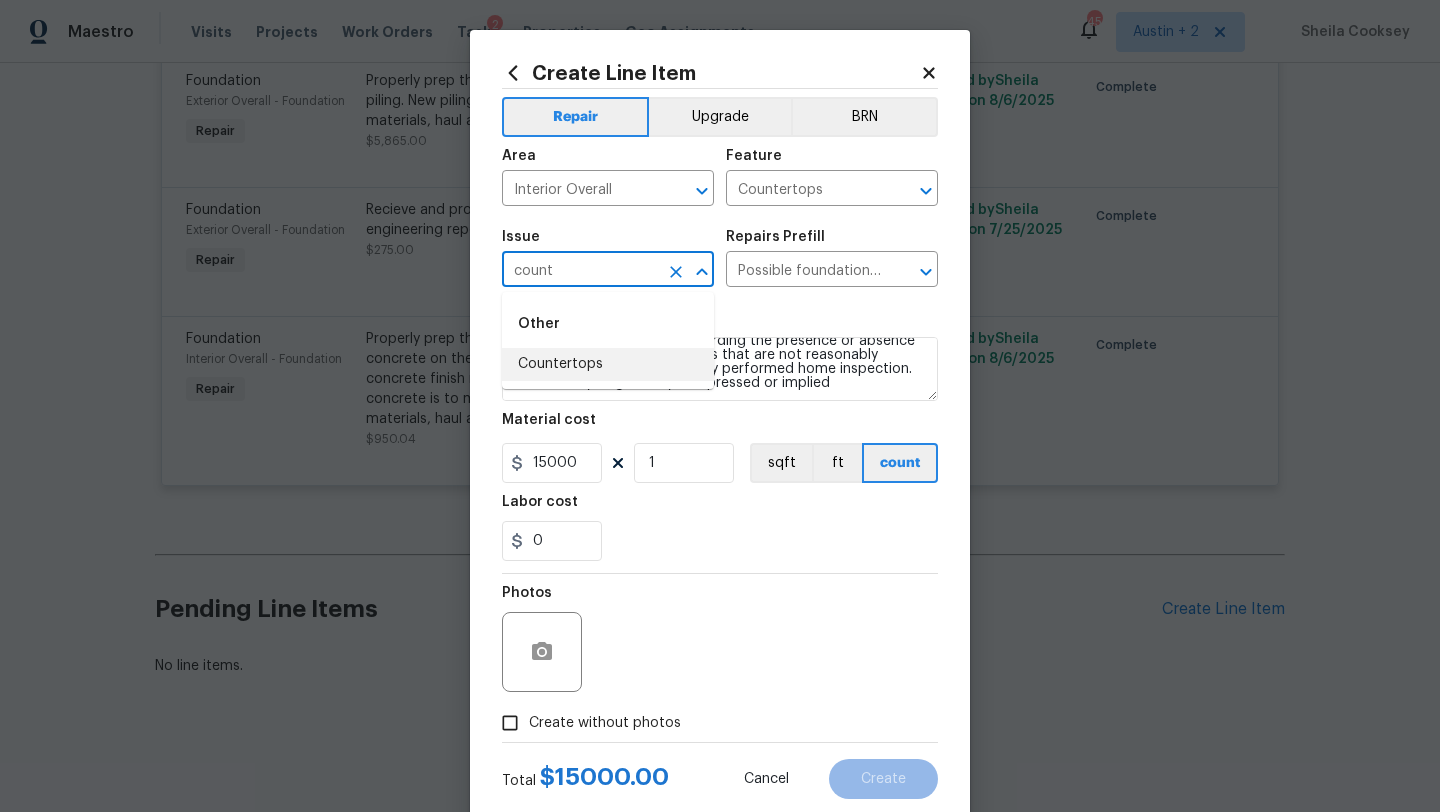 click on "Countertops" at bounding box center [608, 364] 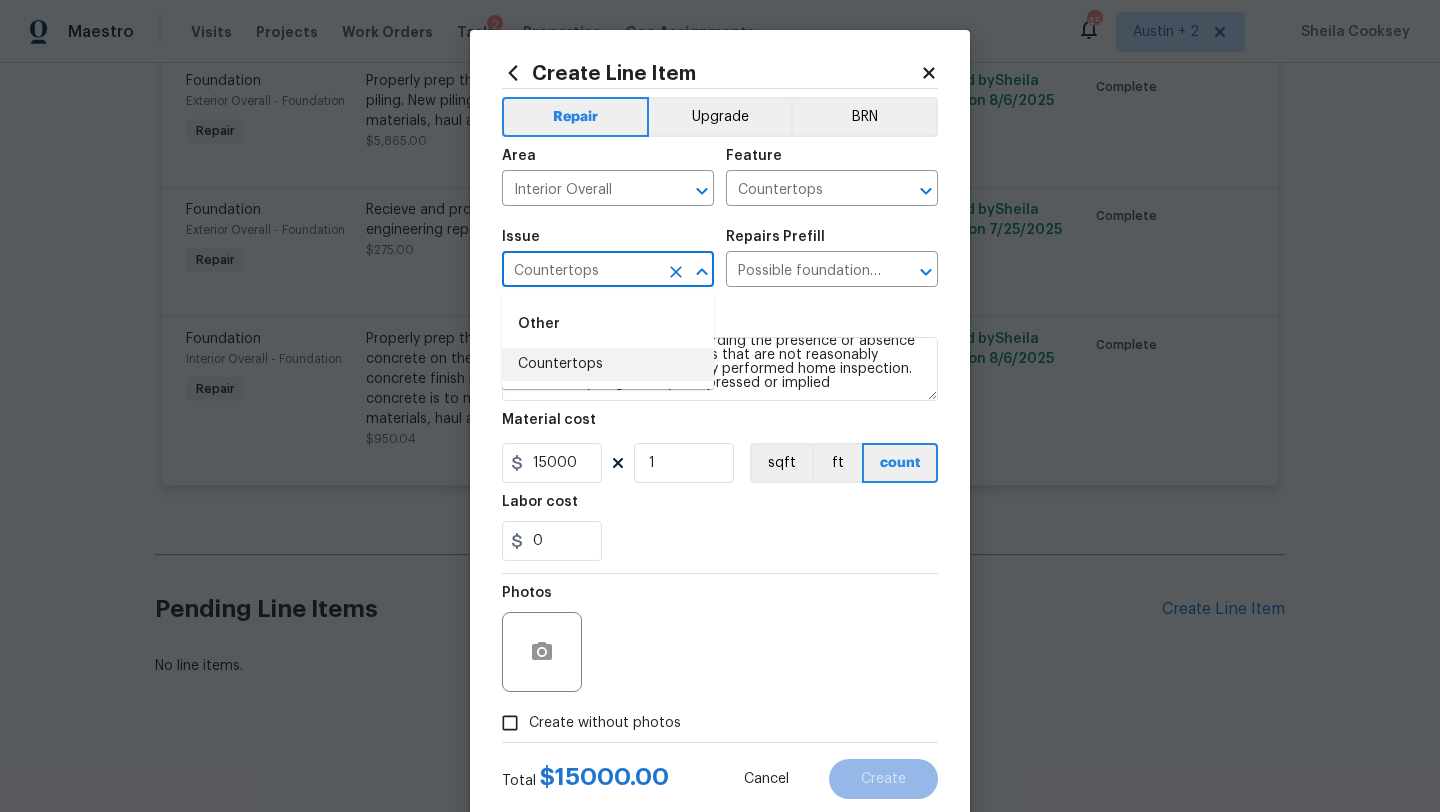 type 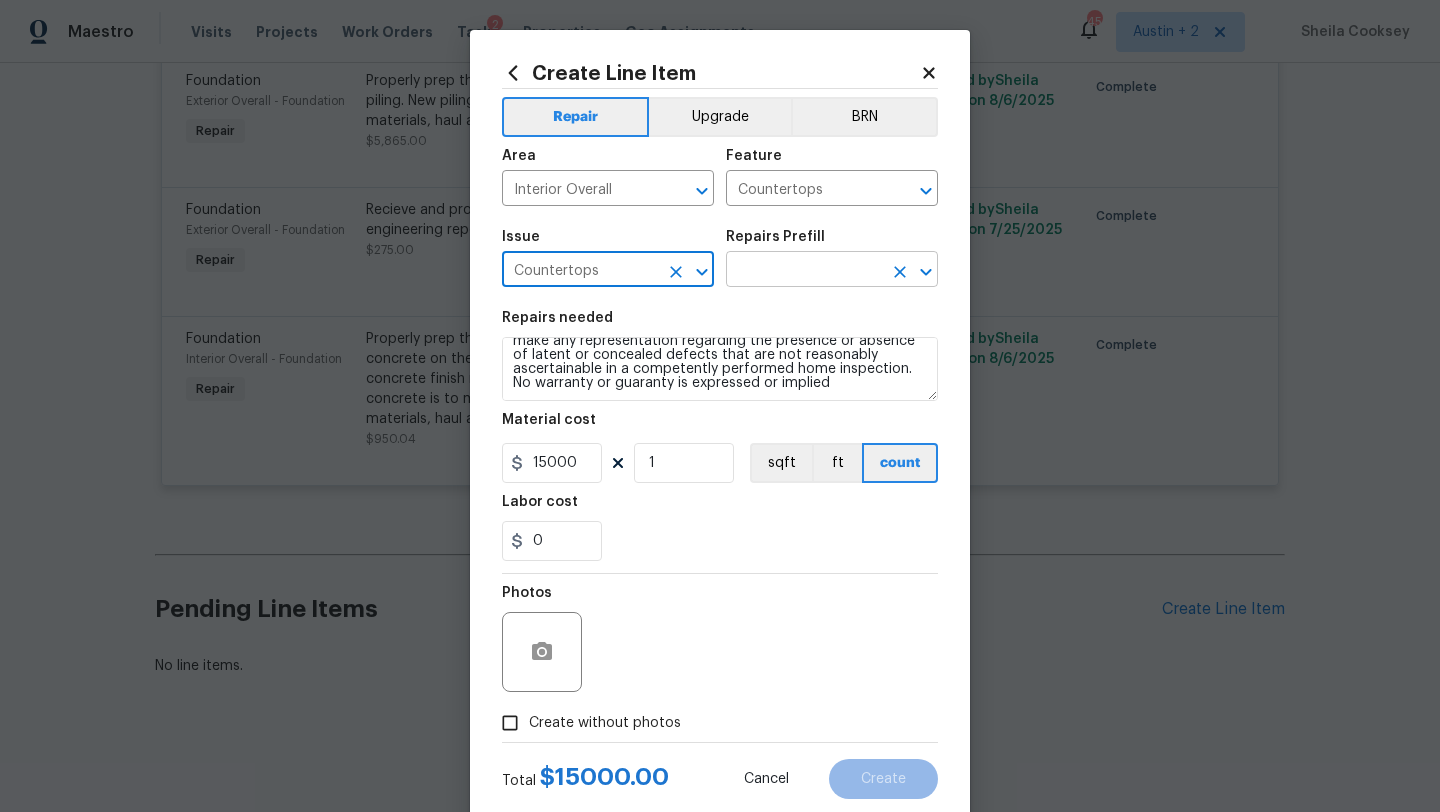 type on "Countertops" 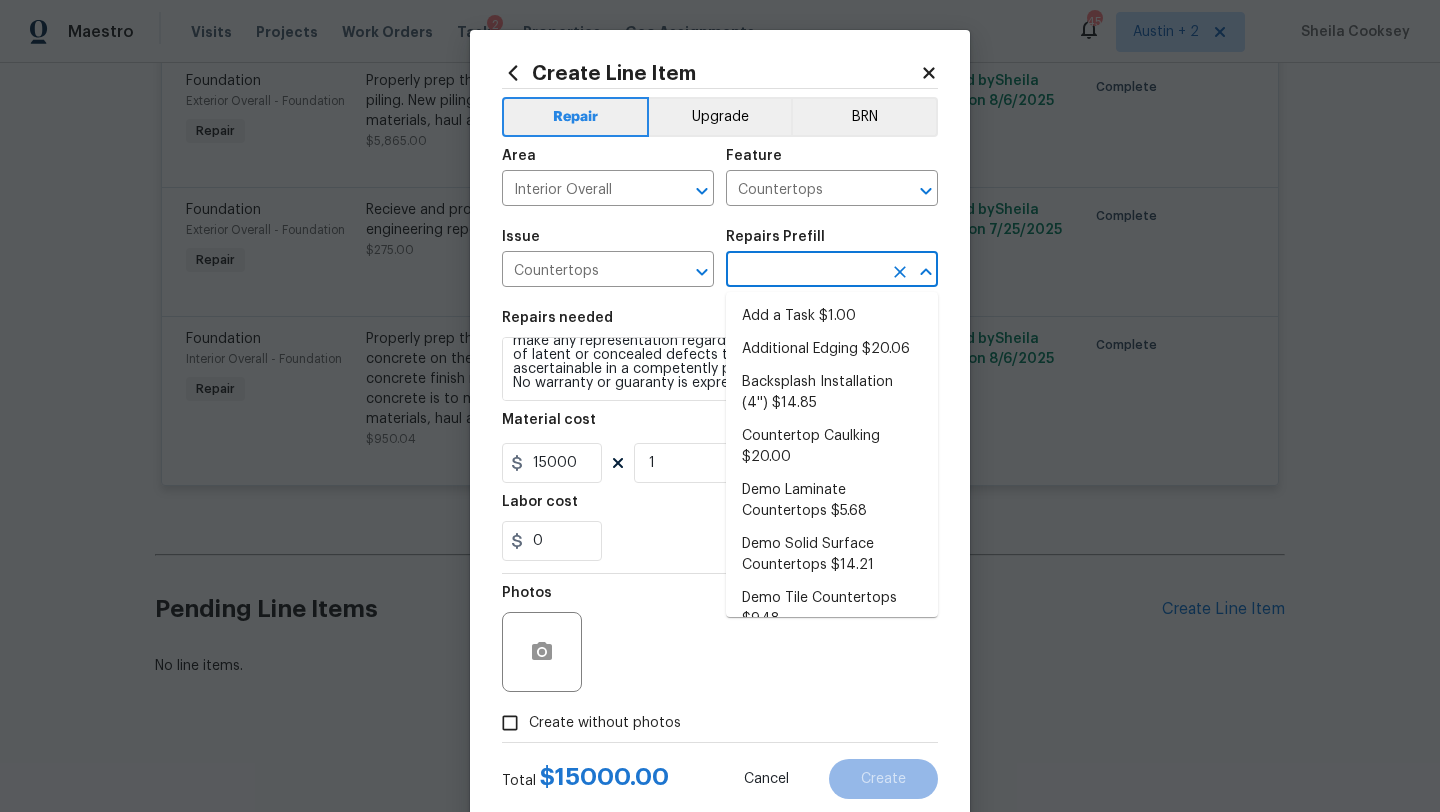 click at bounding box center [804, 271] 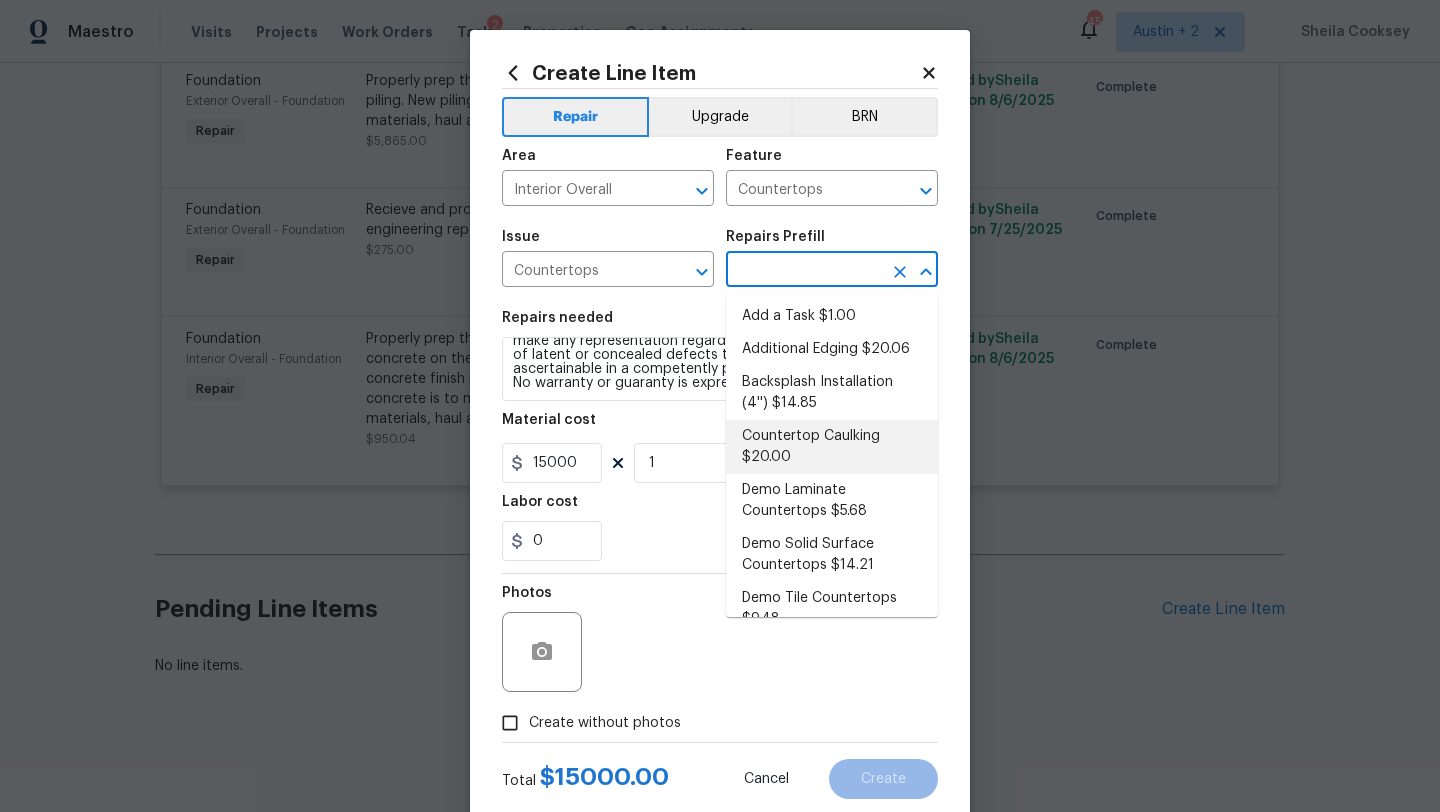 scroll, scrollTop: 18, scrollLeft: 0, axis: vertical 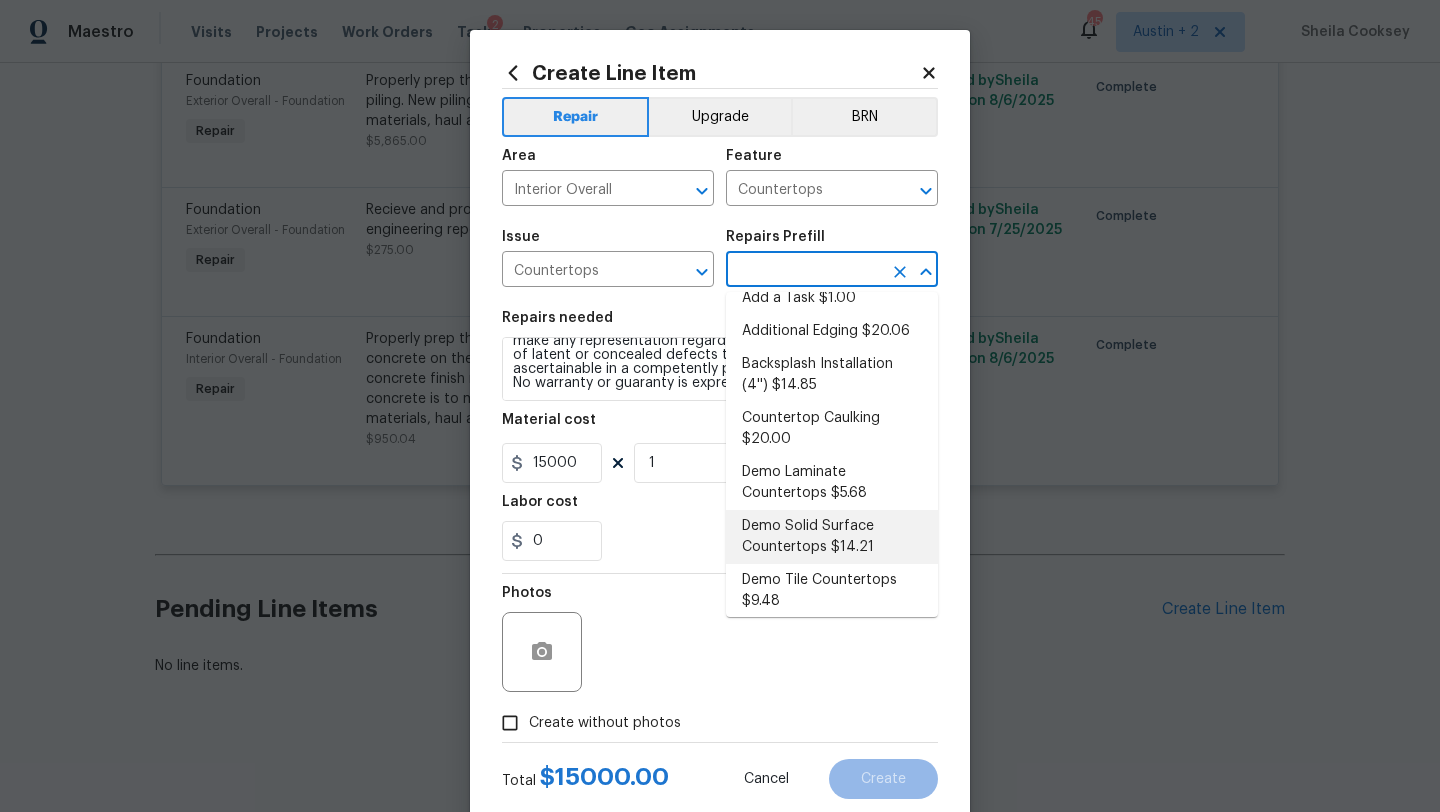 click on "Demo Solid Surface Countertops $14.21" at bounding box center [832, 537] 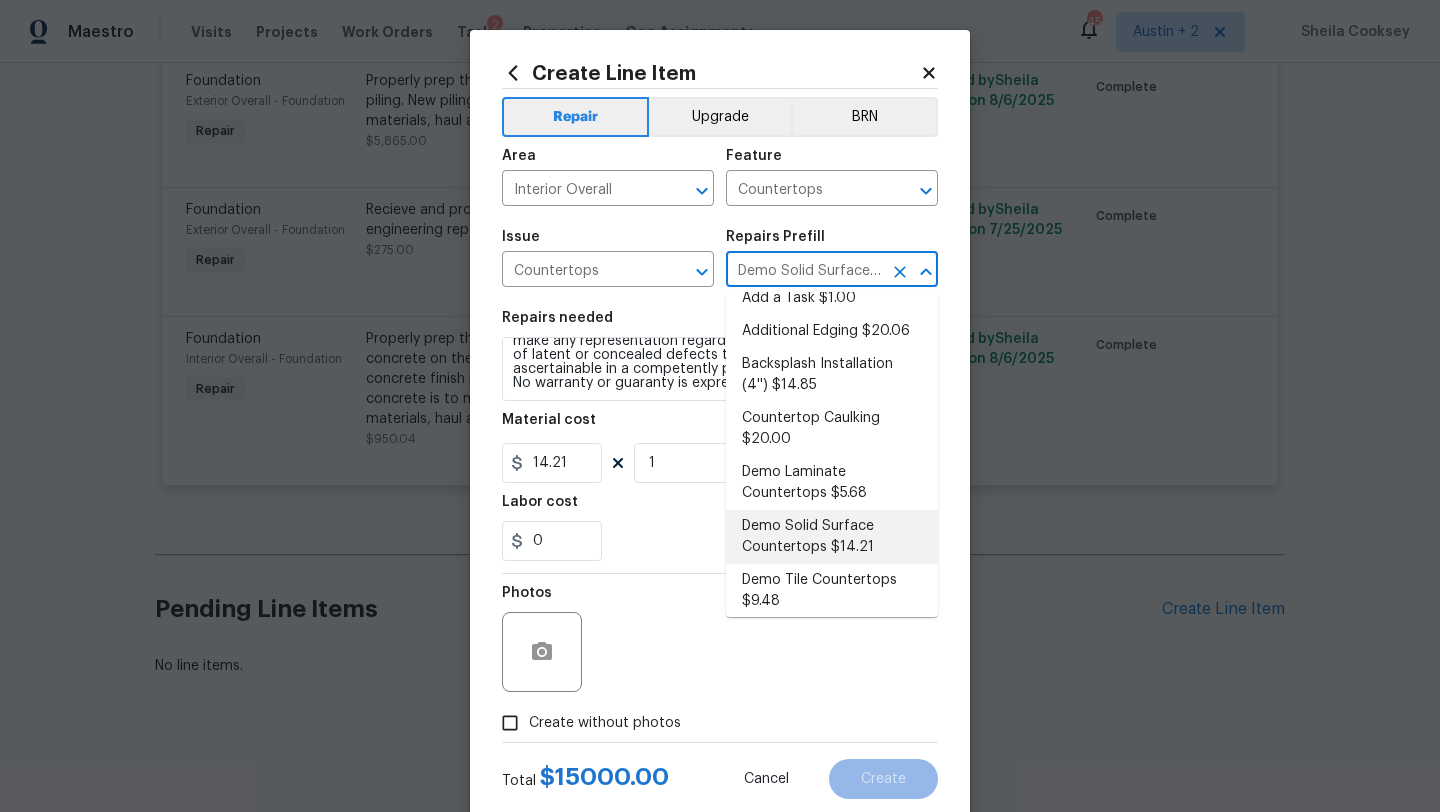 scroll, scrollTop: 0, scrollLeft: 0, axis: both 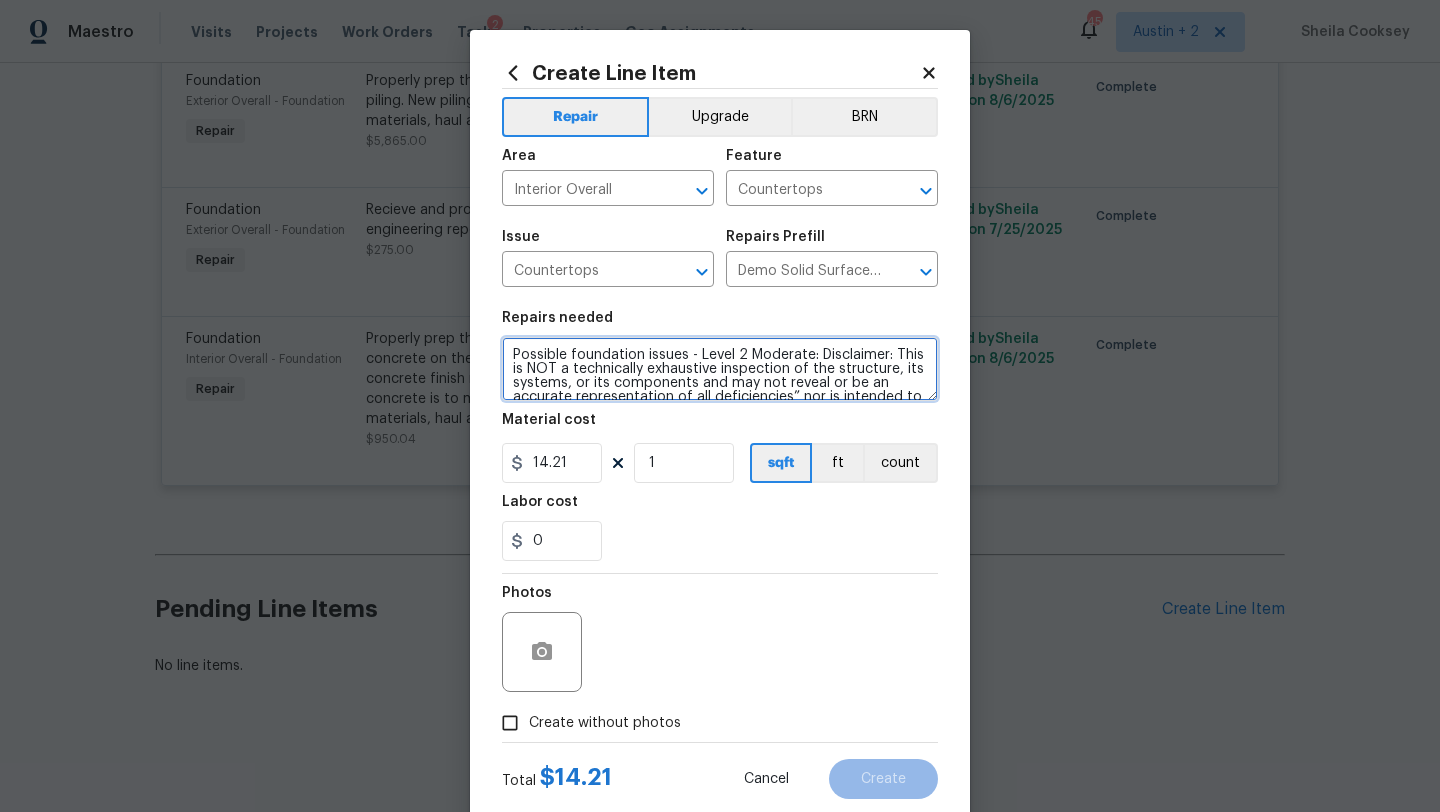click on "Demo the existing solid surface countertops ensuring that no damage is done to the cabinets, walls and surrounding areas. Haul away and dispose of all debris properly." at bounding box center (720, 369) 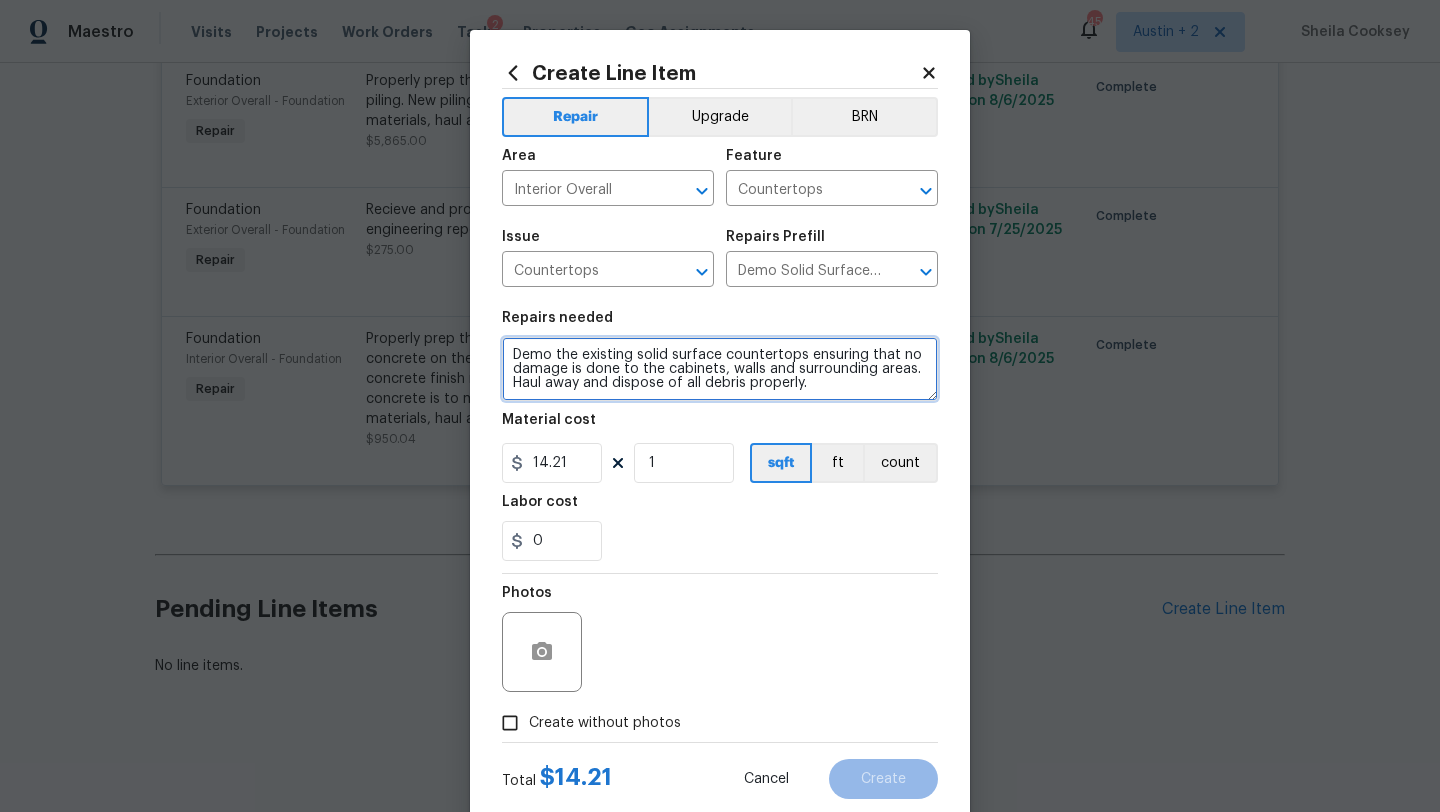 paste on "Main Bathroom countertop, sink, and faucets need to be replaced. The countertop is cracked." 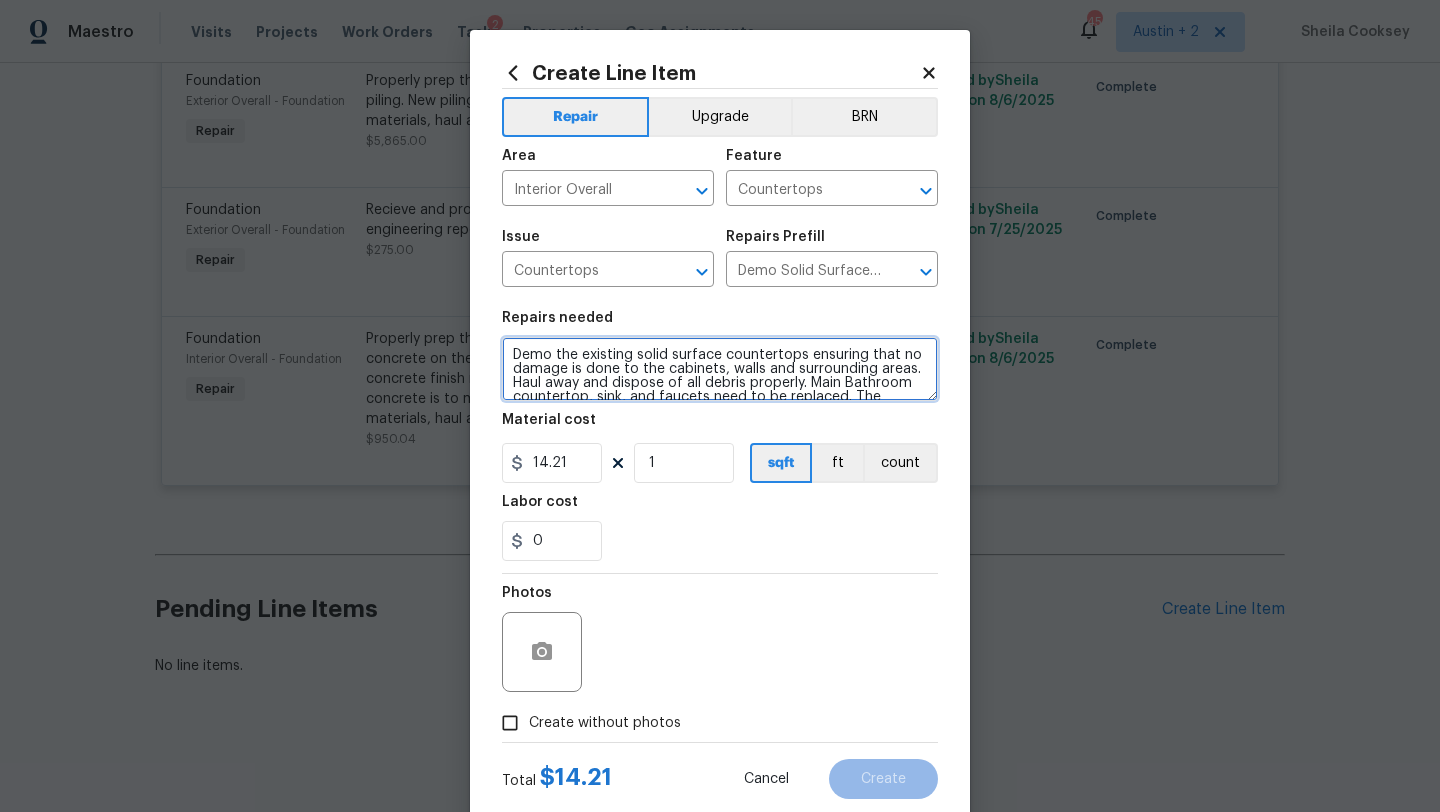 scroll, scrollTop: 18, scrollLeft: 0, axis: vertical 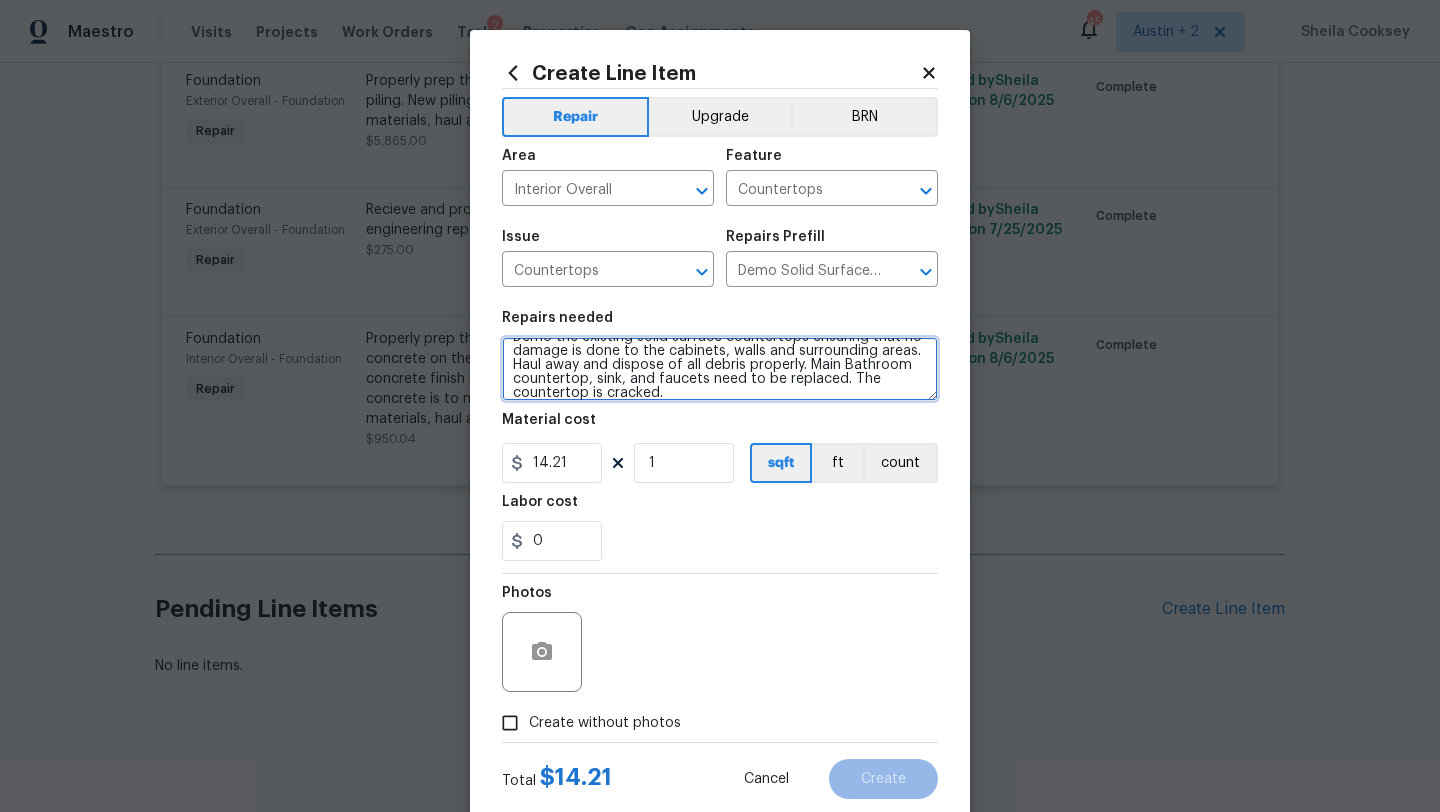 click on "Demo the existing solid surface countertops ensuring that no damage is done to the cabinets, walls and surrounding areas. Haul away and dispose of all debris properly. Main Bathroom countertop, sink, and faucets need to be replaced. The countertop is cracked." at bounding box center [720, 369] 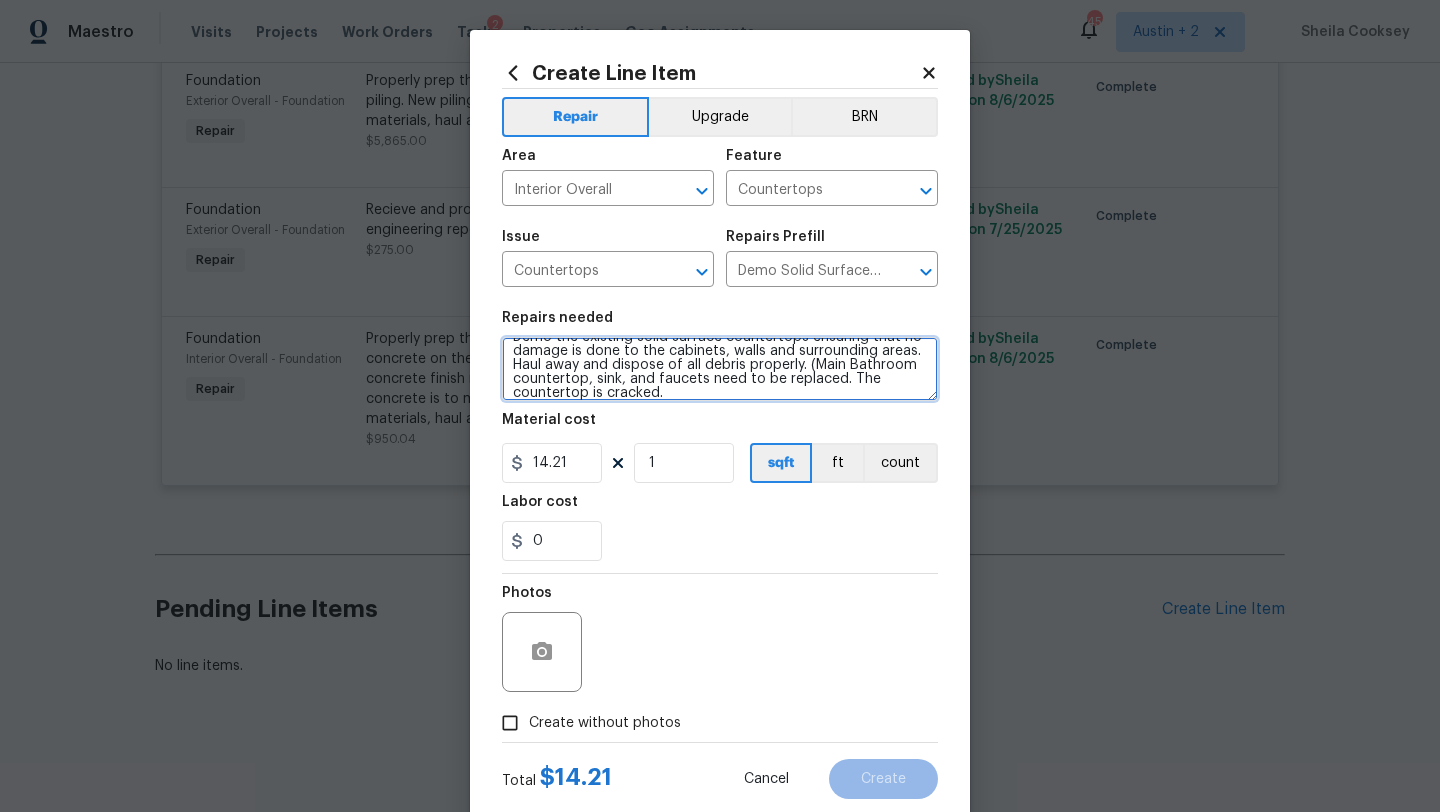 click on "Demo the existing solid surface countertops ensuring that no damage is done to the cabinets, walls and surrounding areas. Haul away and dispose of all debris properly. (Main Bathroom countertop, sink, and faucets need to be replaced. The countertop is cracked." at bounding box center [720, 369] 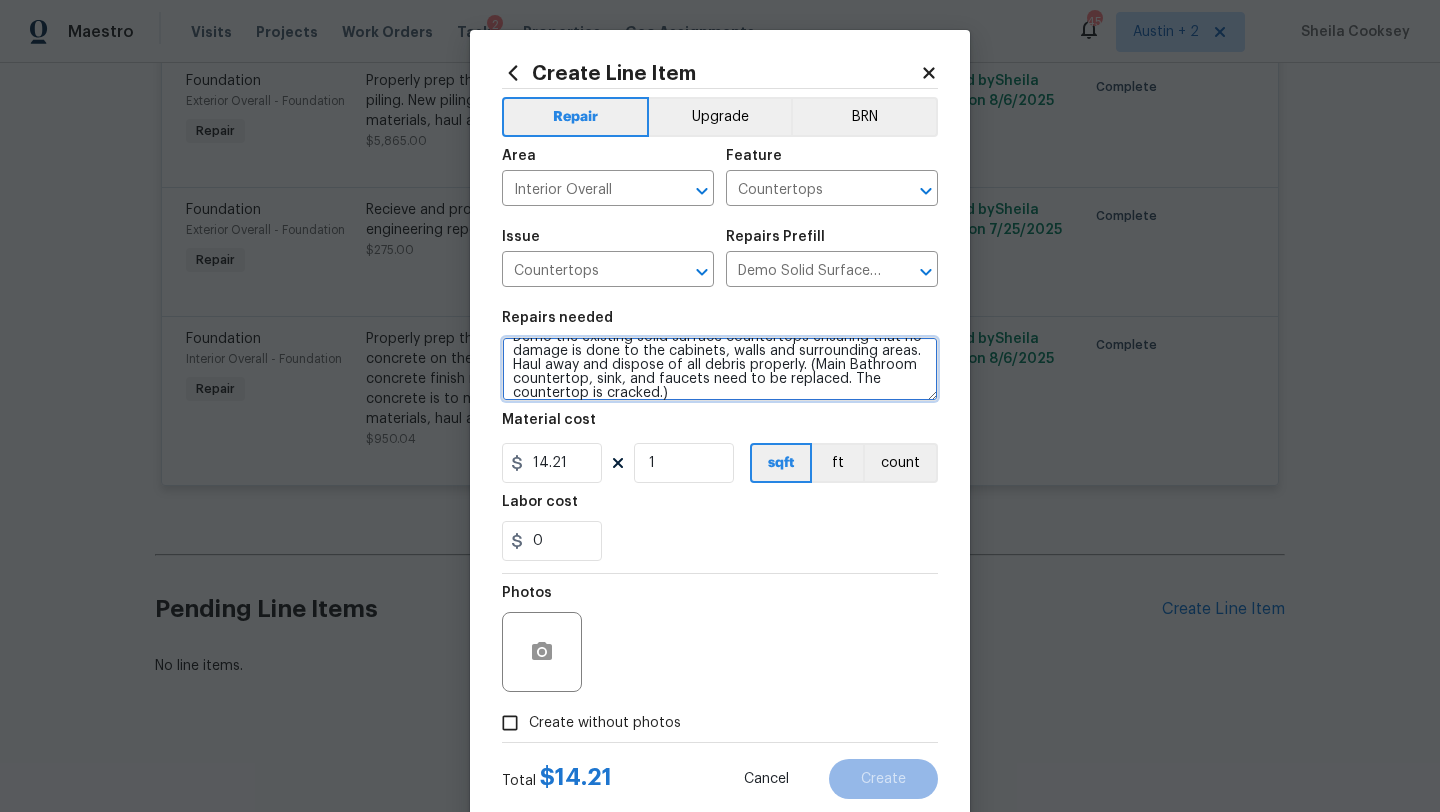 type on "Demo the existing solid surface countertops ensuring that no damage is done to the cabinets, walls and surrounding areas. Haul away and dispose of all debris properly. (Main Bathroom countertop, sink, and faucets need to be replaced. The countertop is cracked.)" 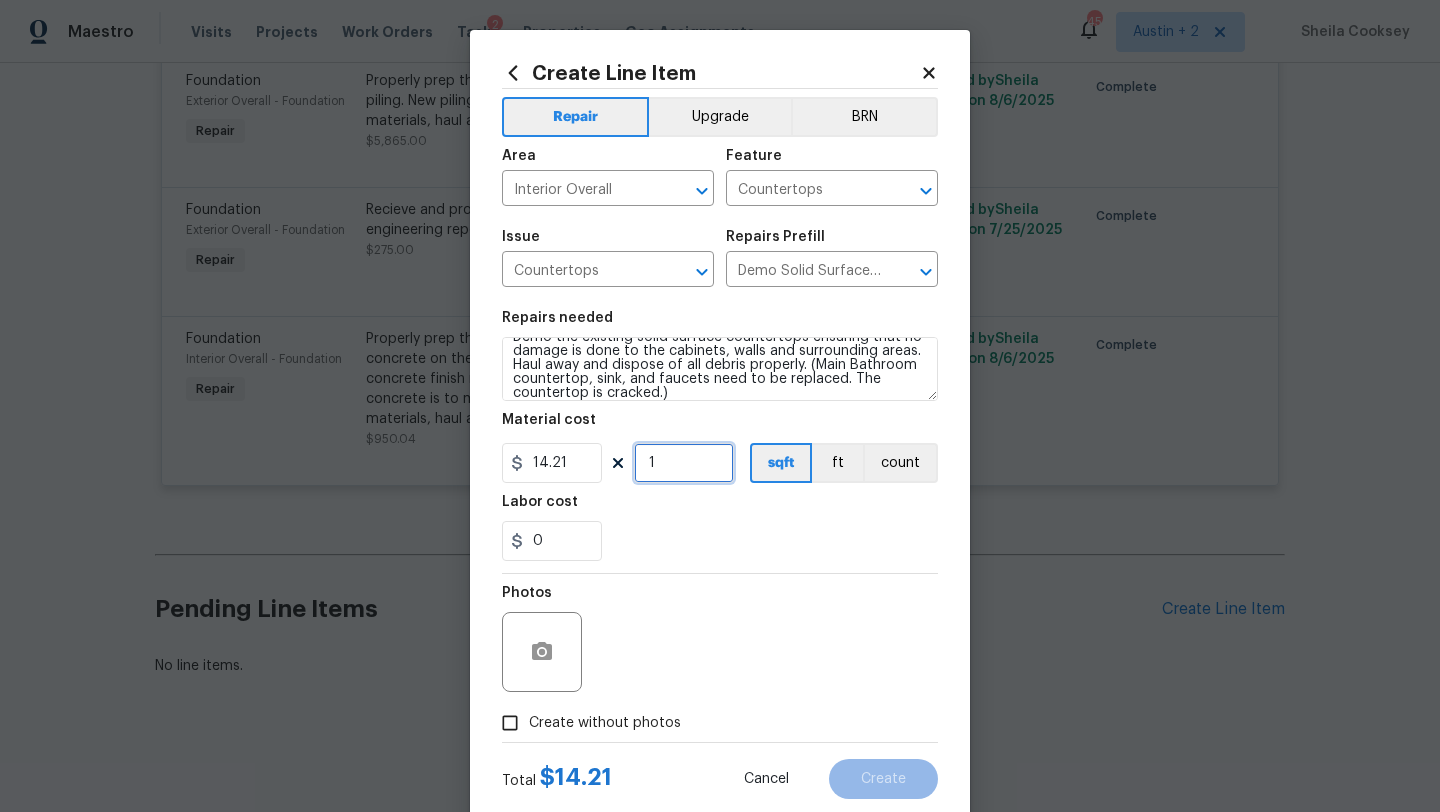 drag, startPoint x: 702, startPoint y: 472, endPoint x: 516, endPoint y: 463, distance: 186.21762 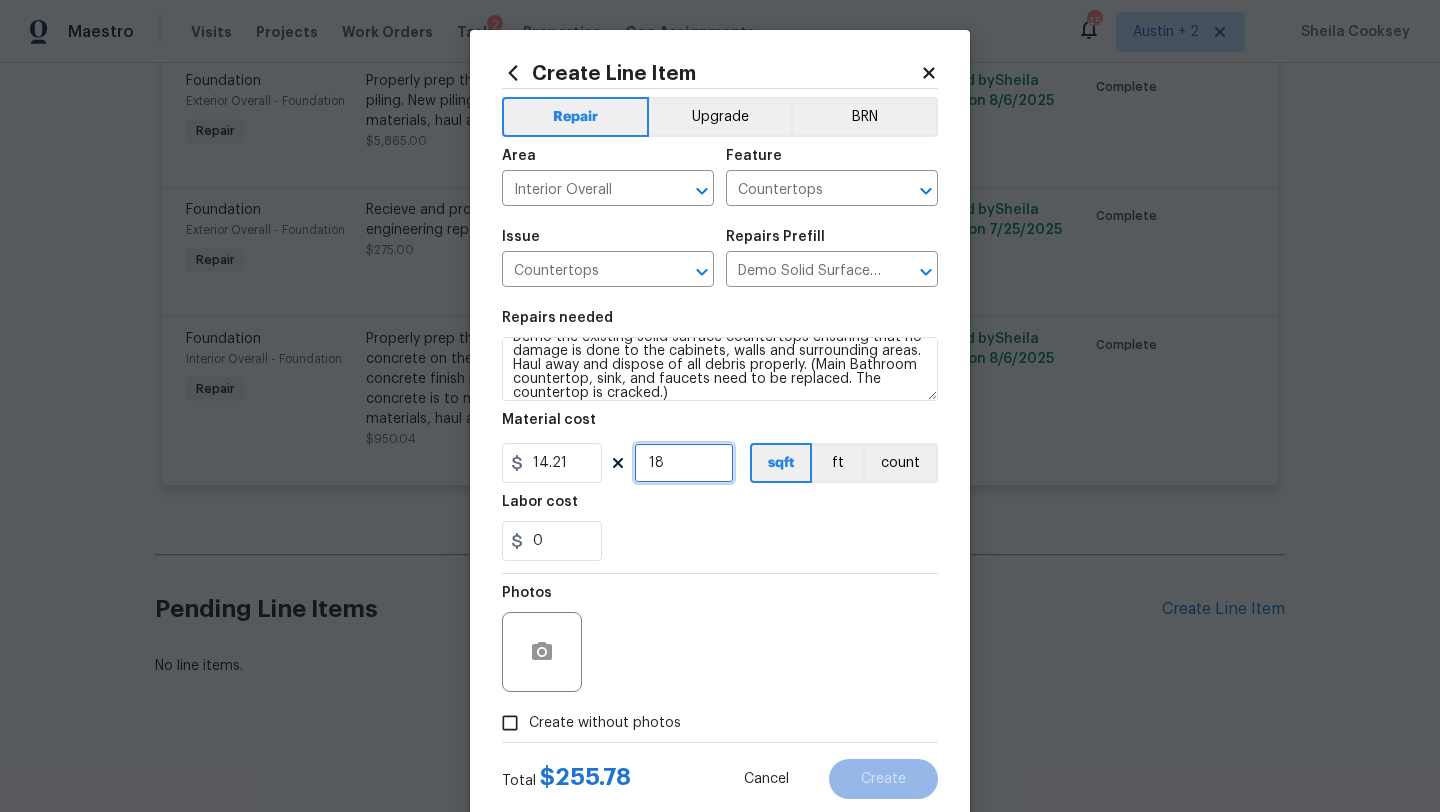 scroll, scrollTop: 3, scrollLeft: 0, axis: vertical 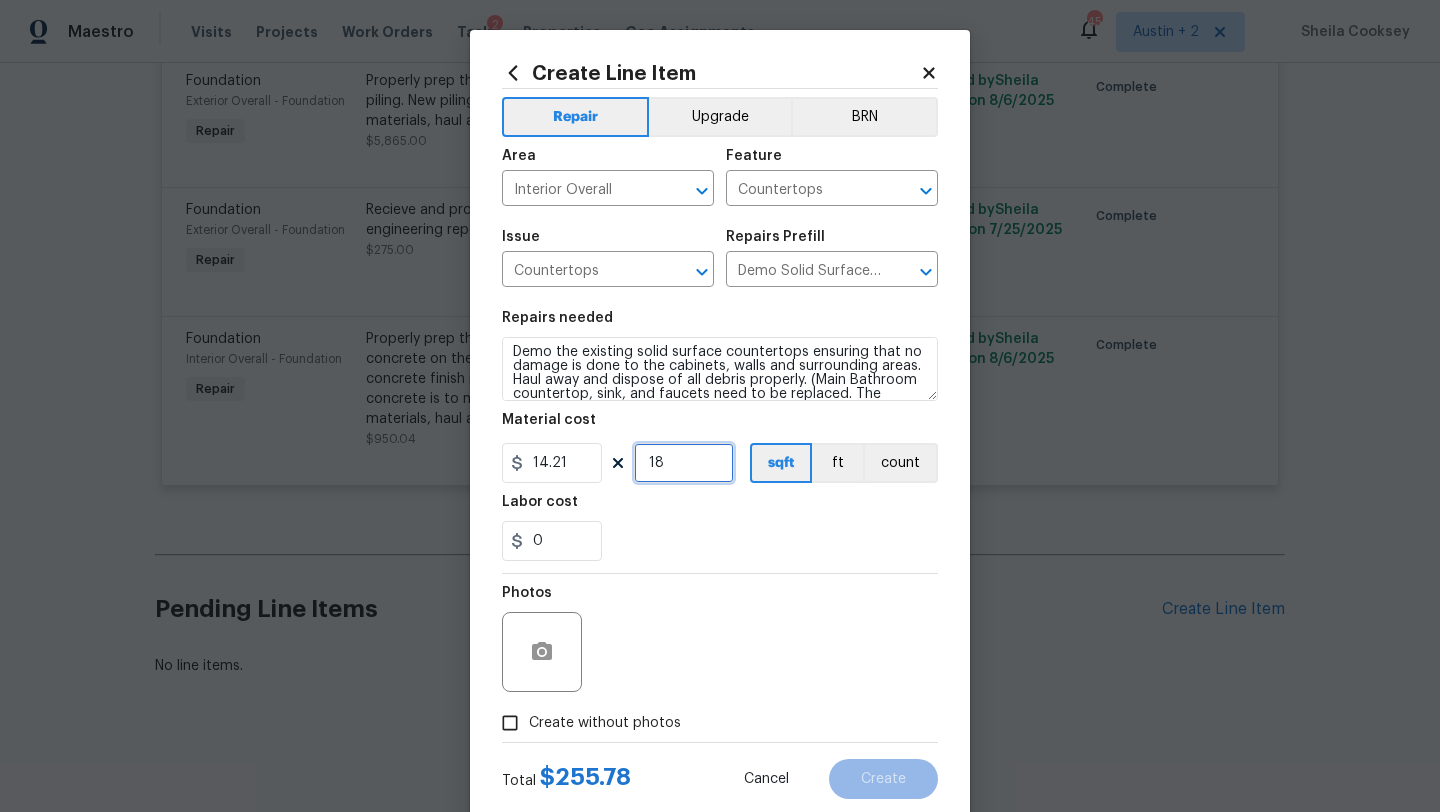 type on "18" 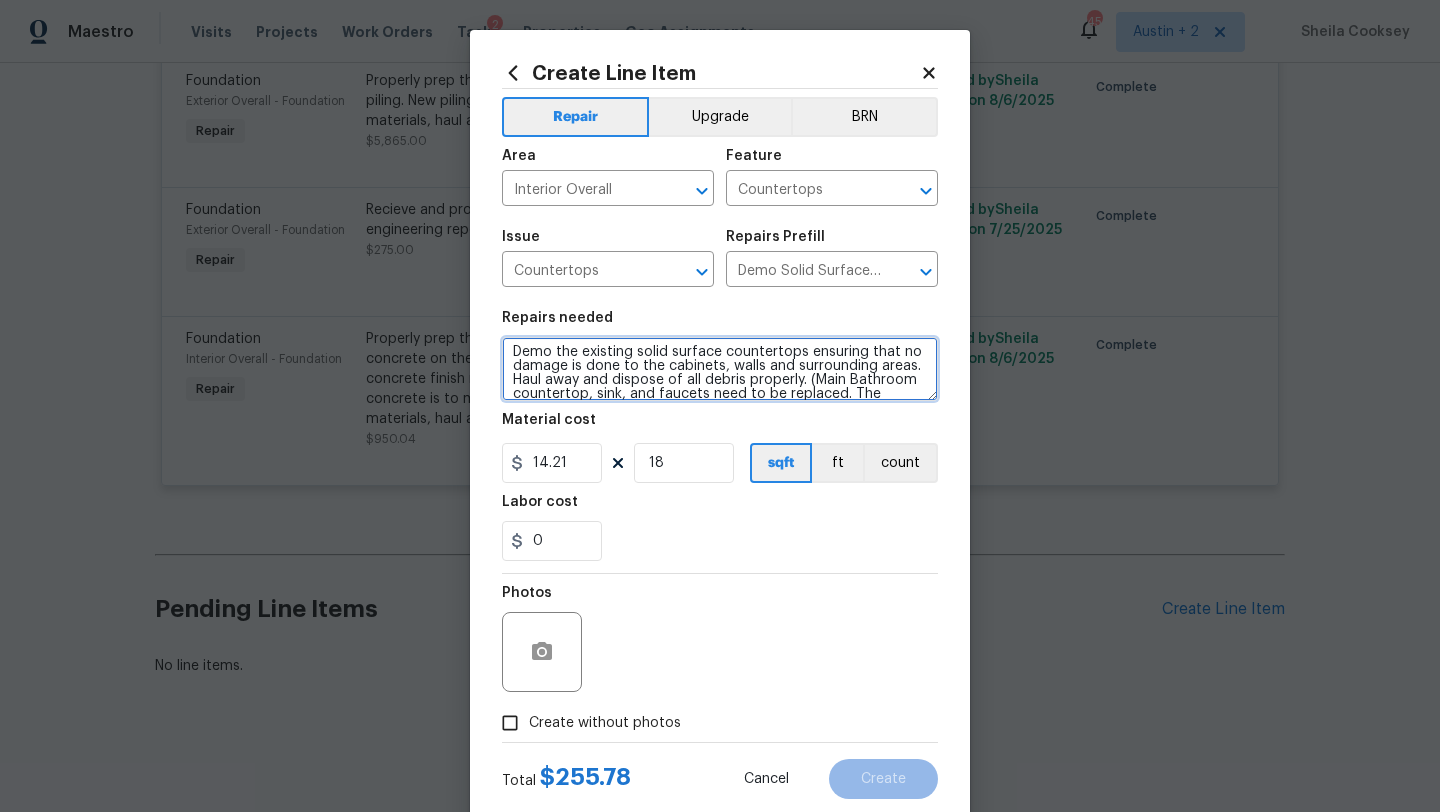 click on "Demo the existing solid surface countertops ensuring that no damage is done to the cabinets, walls and surrounding areas. Haul away and dispose of all debris properly. (Main Bathroom countertop, sink, and faucets need to be replaced. The countertop is cracked.)" at bounding box center [720, 369] 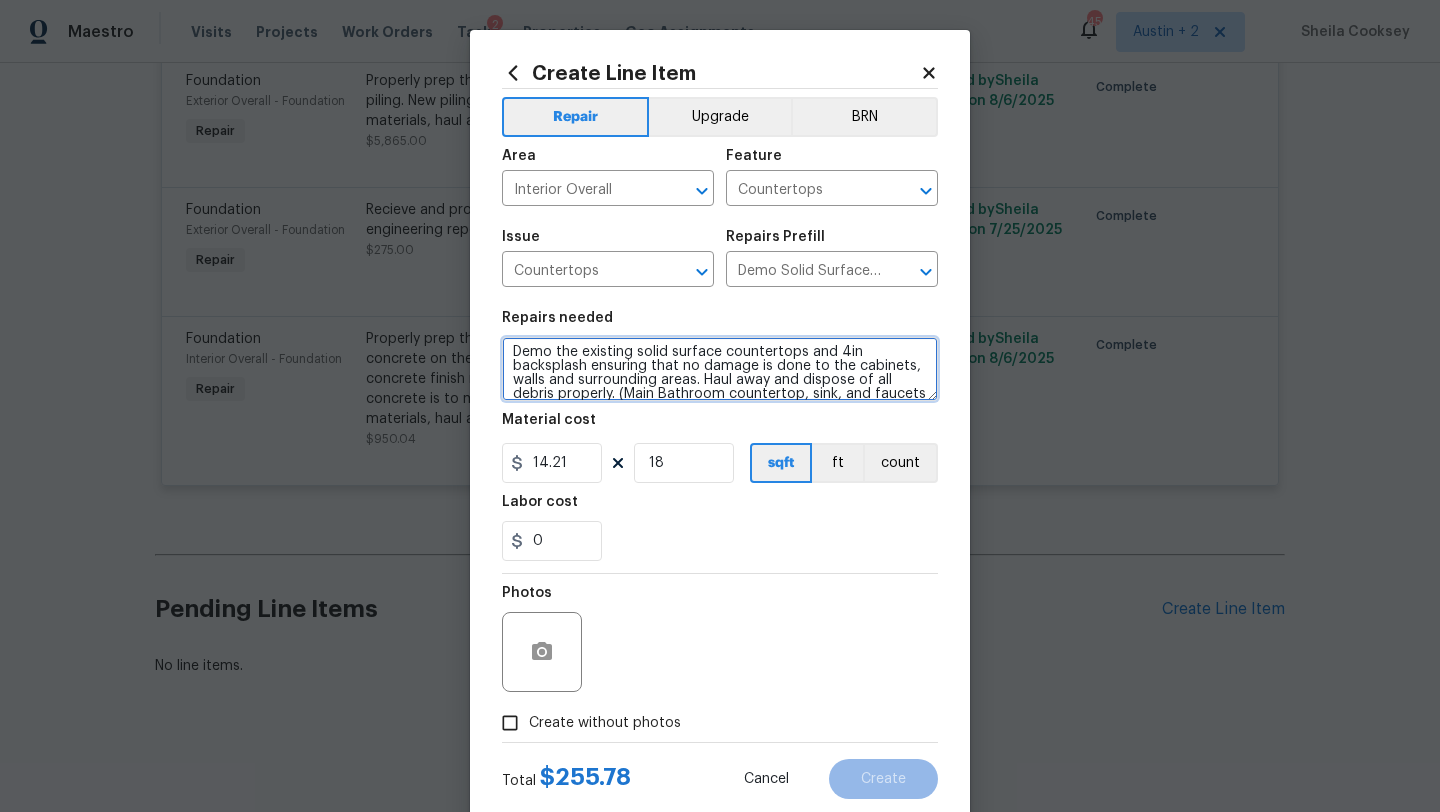 scroll, scrollTop: 28, scrollLeft: 0, axis: vertical 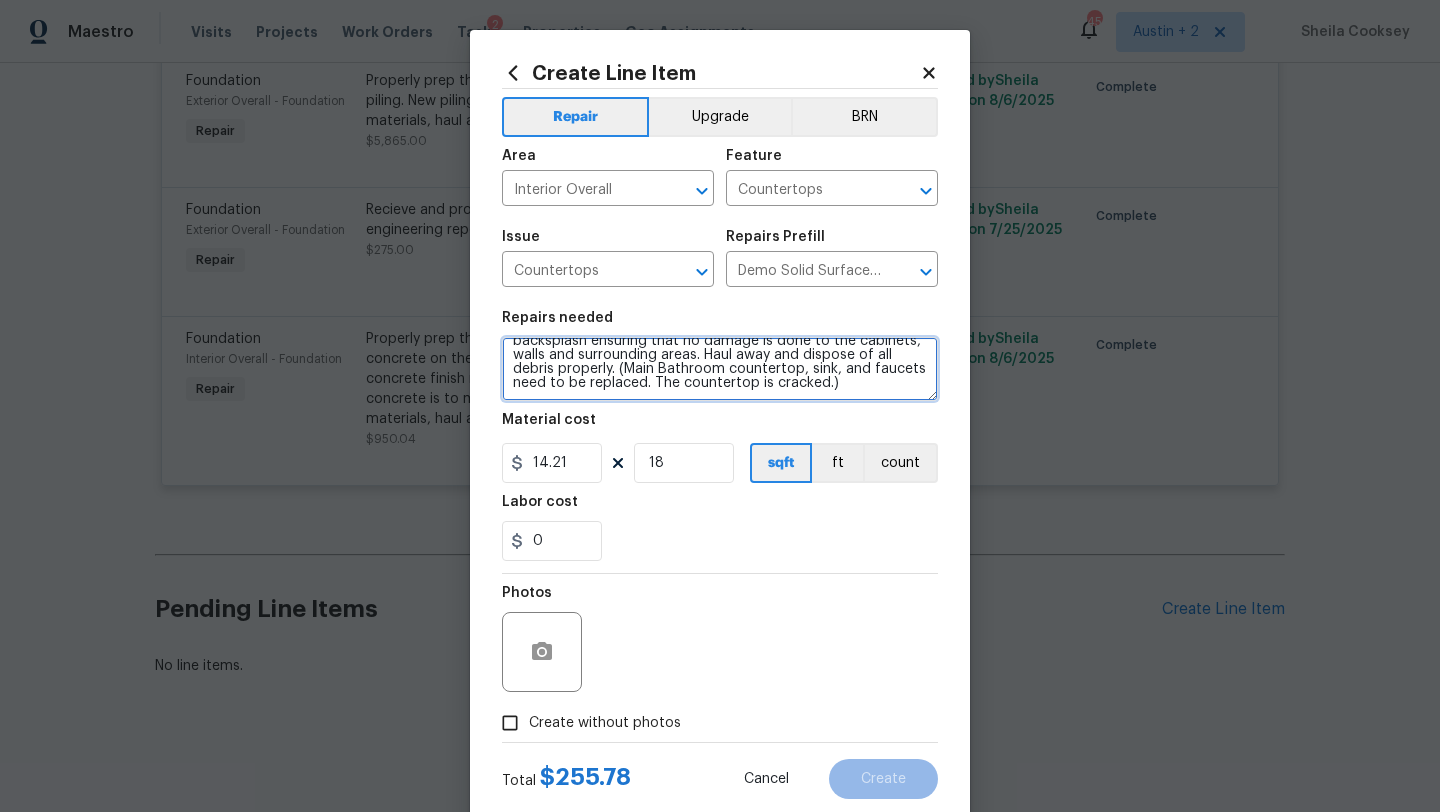 click on "Demo the existing solid surface countertops and 4in backsplash ensuring that no damage is done to the cabinets, walls and surrounding areas. Haul away and dispose of all debris properly. (Main Bathroom countertop, sink, and faucets need to be replaced. The countertop is cracked.)" at bounding box center [720, 369] 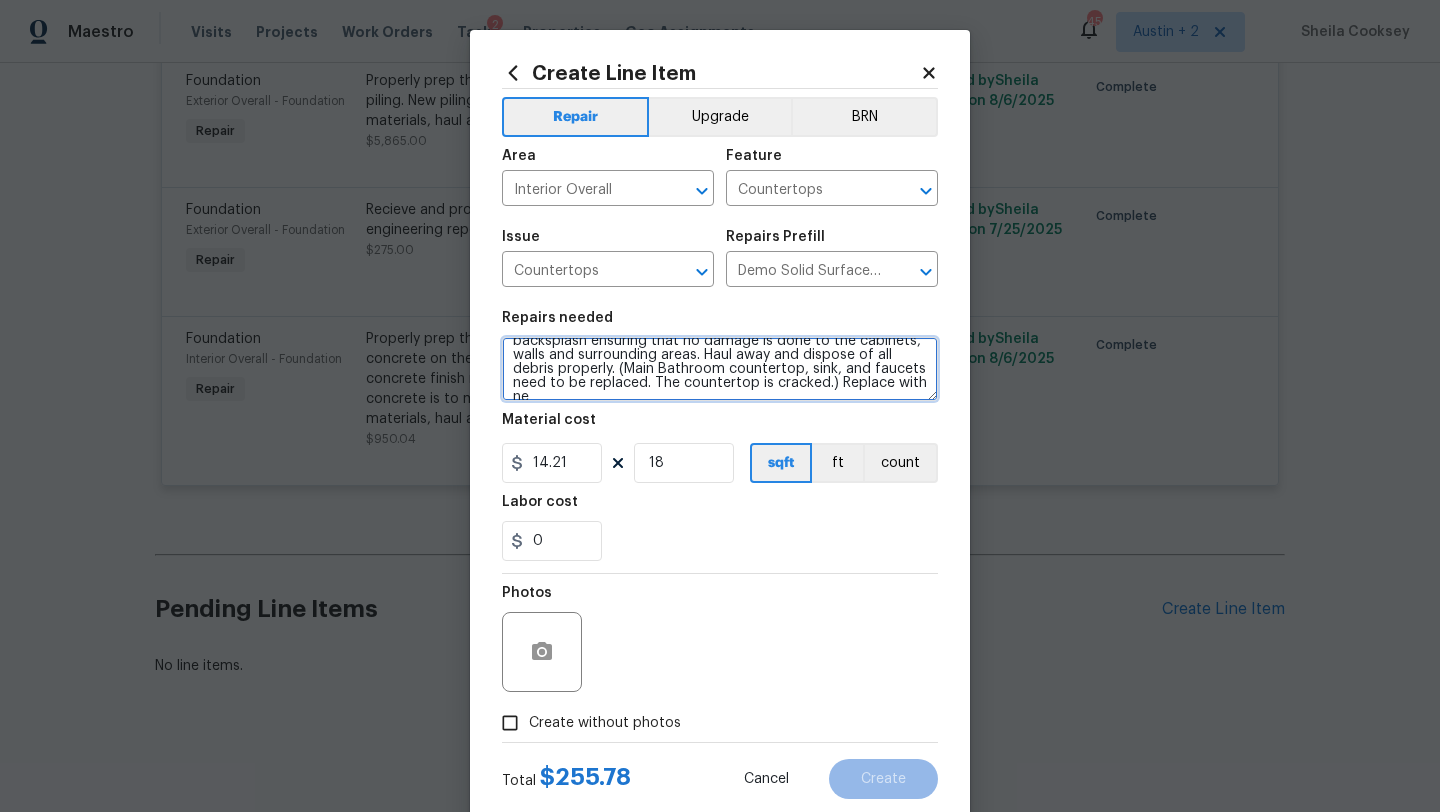 scroll, scrollTop: 32, scrollLeft: 0, axis: vertical 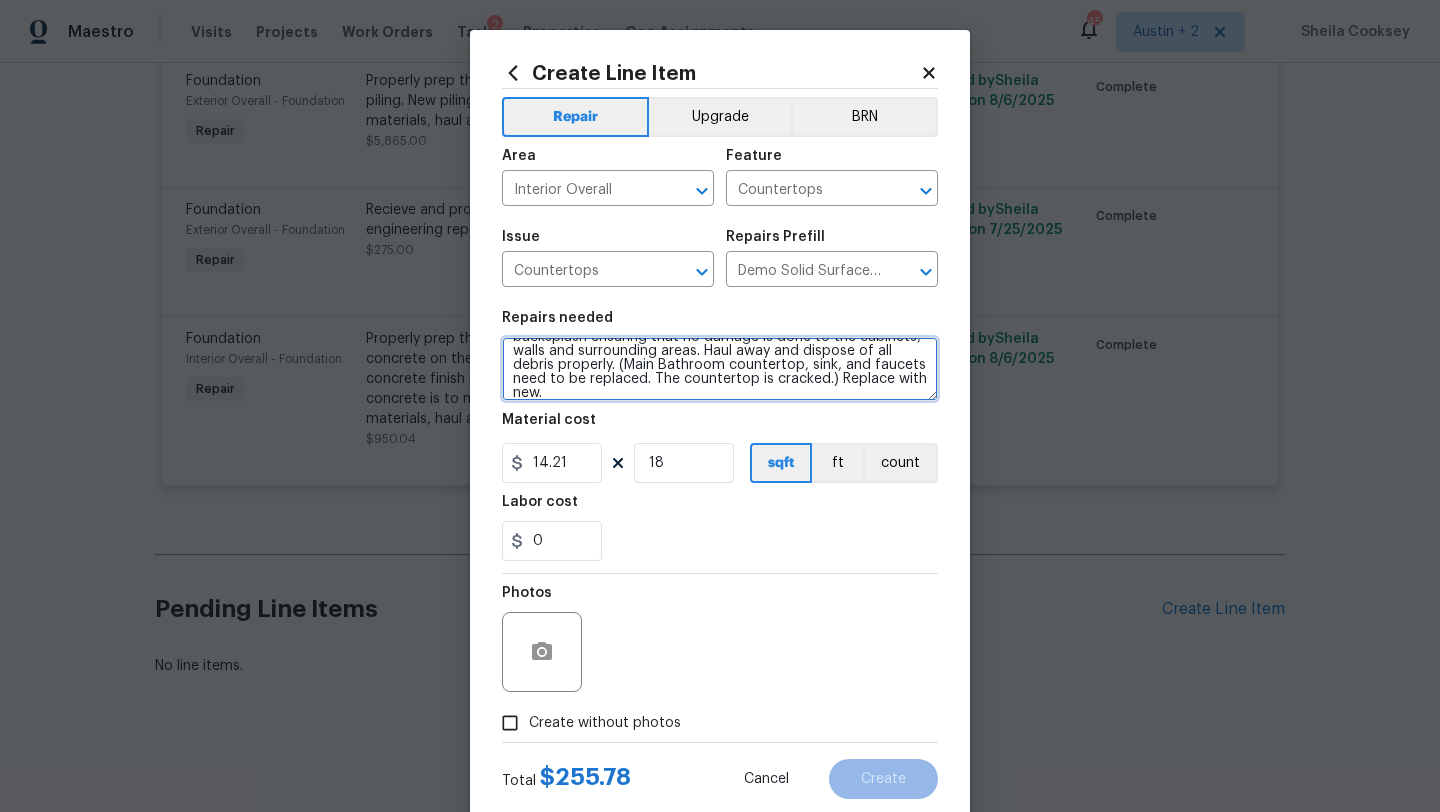 type on "Demo the existing solid surface countertops and 4in backsplash ensuring that no damage is done to the cabinets, walls and surrounding areas. Haul away and dispose of all debris properly. (Main Bathroom countertop, sink, and faucets need to be replaced. The countertop is cracked.) Replace with new." 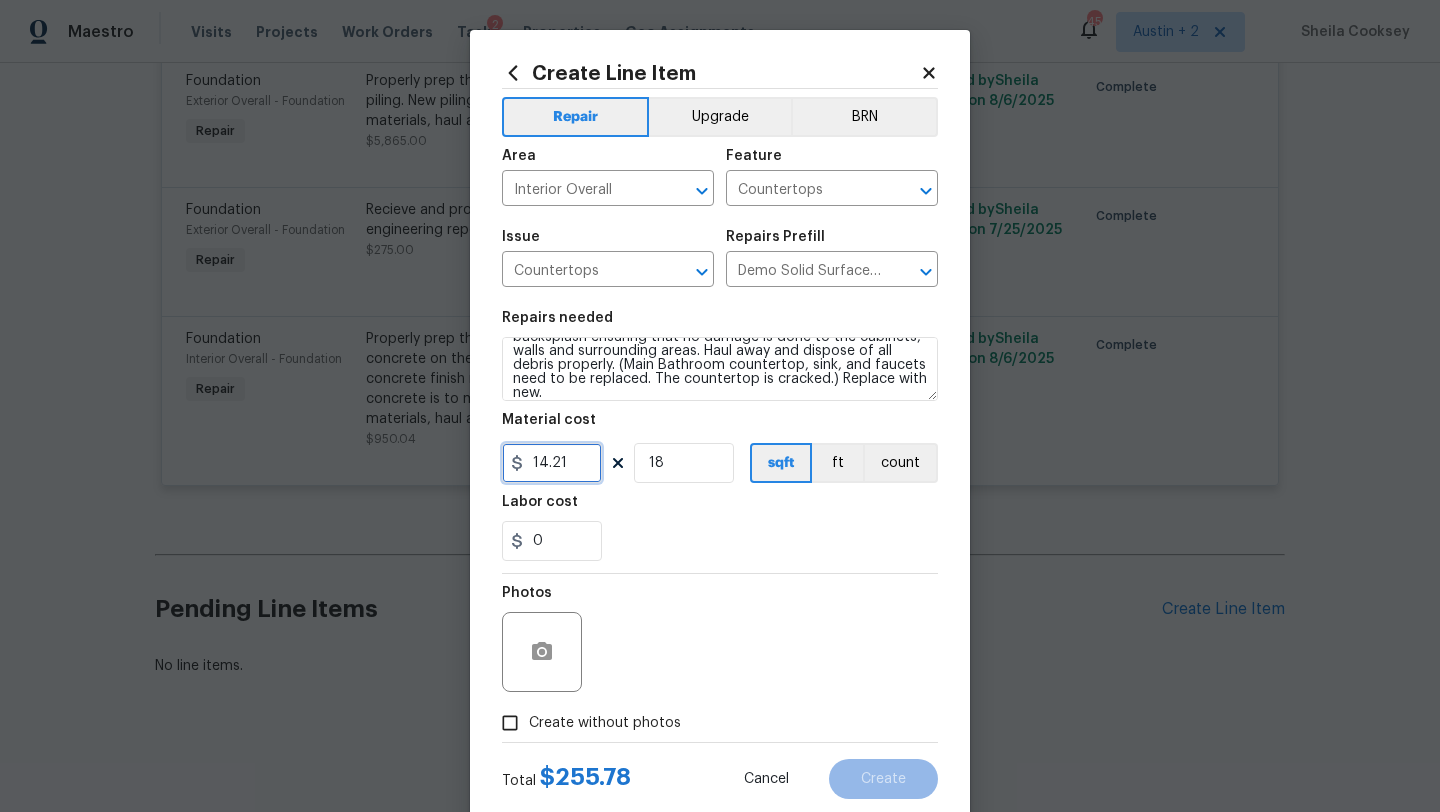 drag, startPoint x: 573, startPoint y: 468, endPoint x: 444, endPoint y: 462, distance: 129.13947 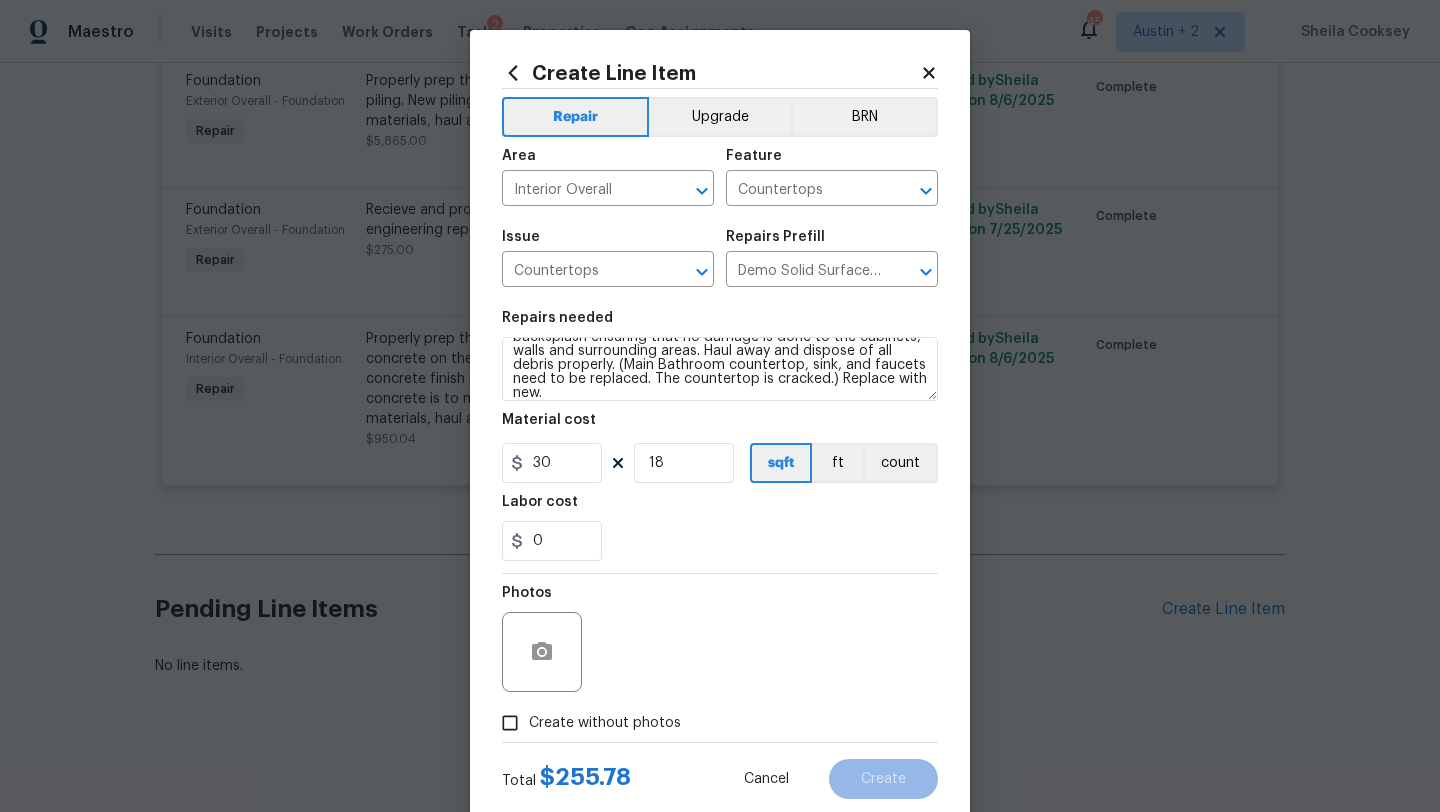 click on "Labor cost" at bounding box center (720, 508) 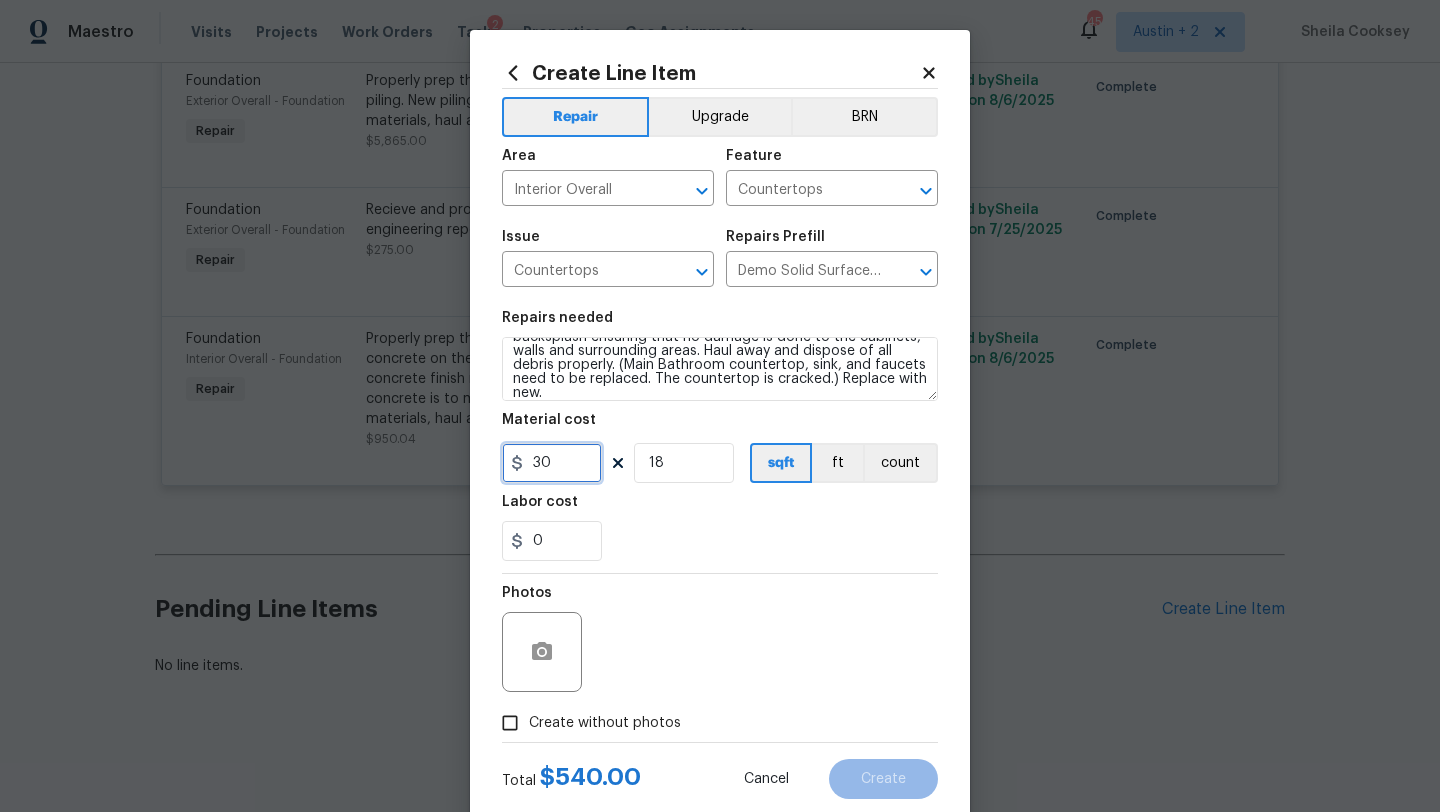 drag, startPoint x: 562, startPoint y: 465, endPoint x: 427, endPoint y: 460, distance: 135.09256 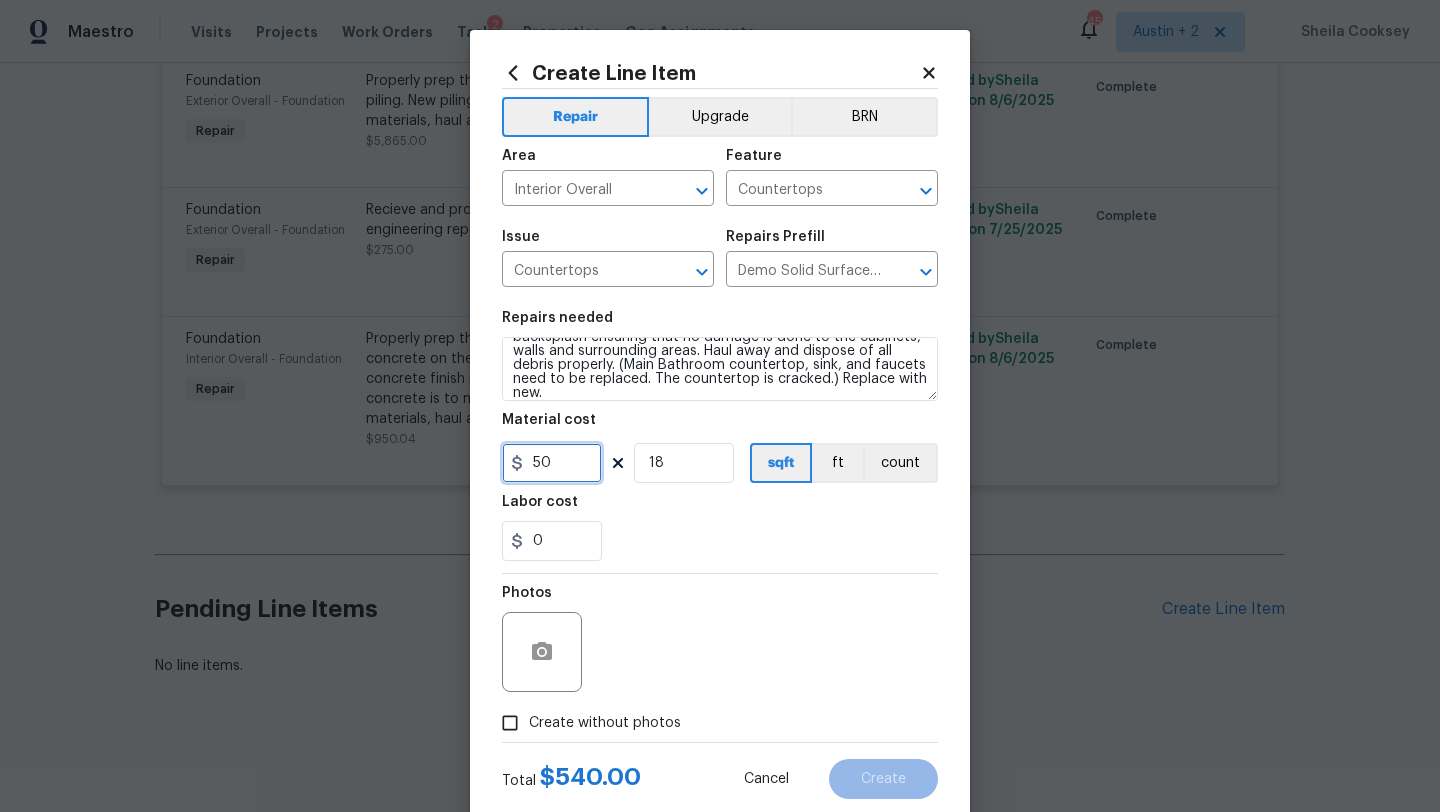 type on "50" 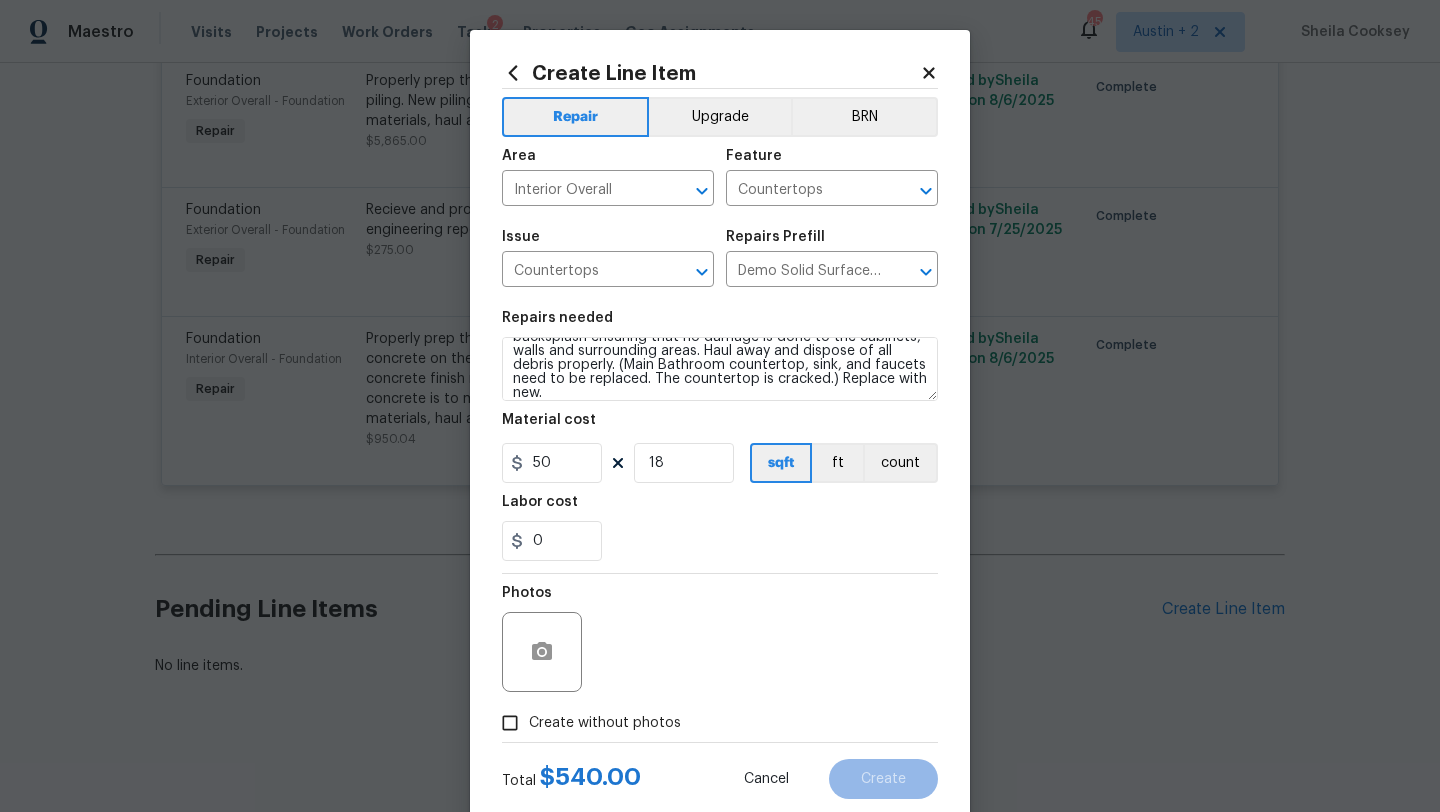 click on "Photos" at bounding box center (720, 639) 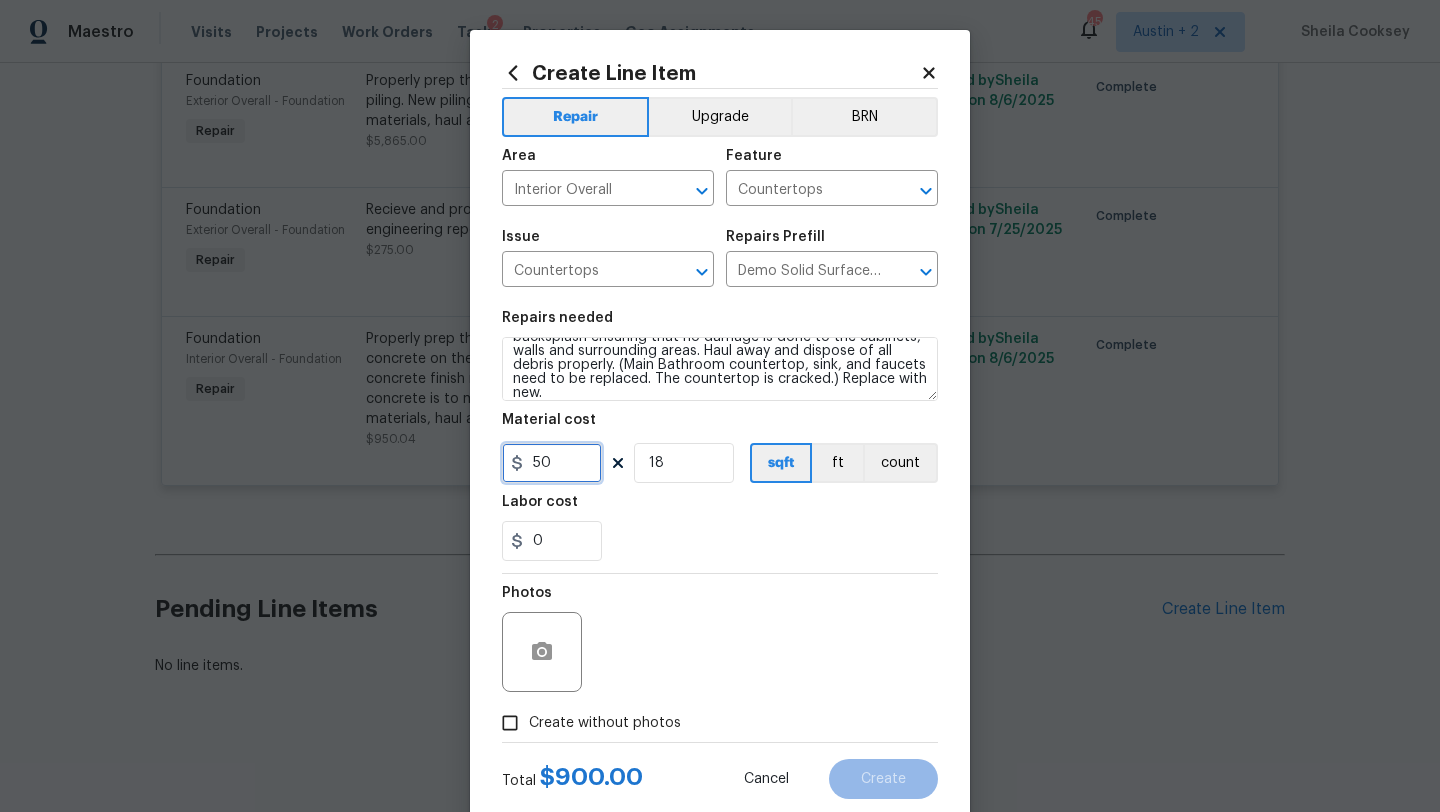 drag, startPoint x: 566, startPoint y: 466, endPoint x: 512, endPoint y: 466, distance: 54 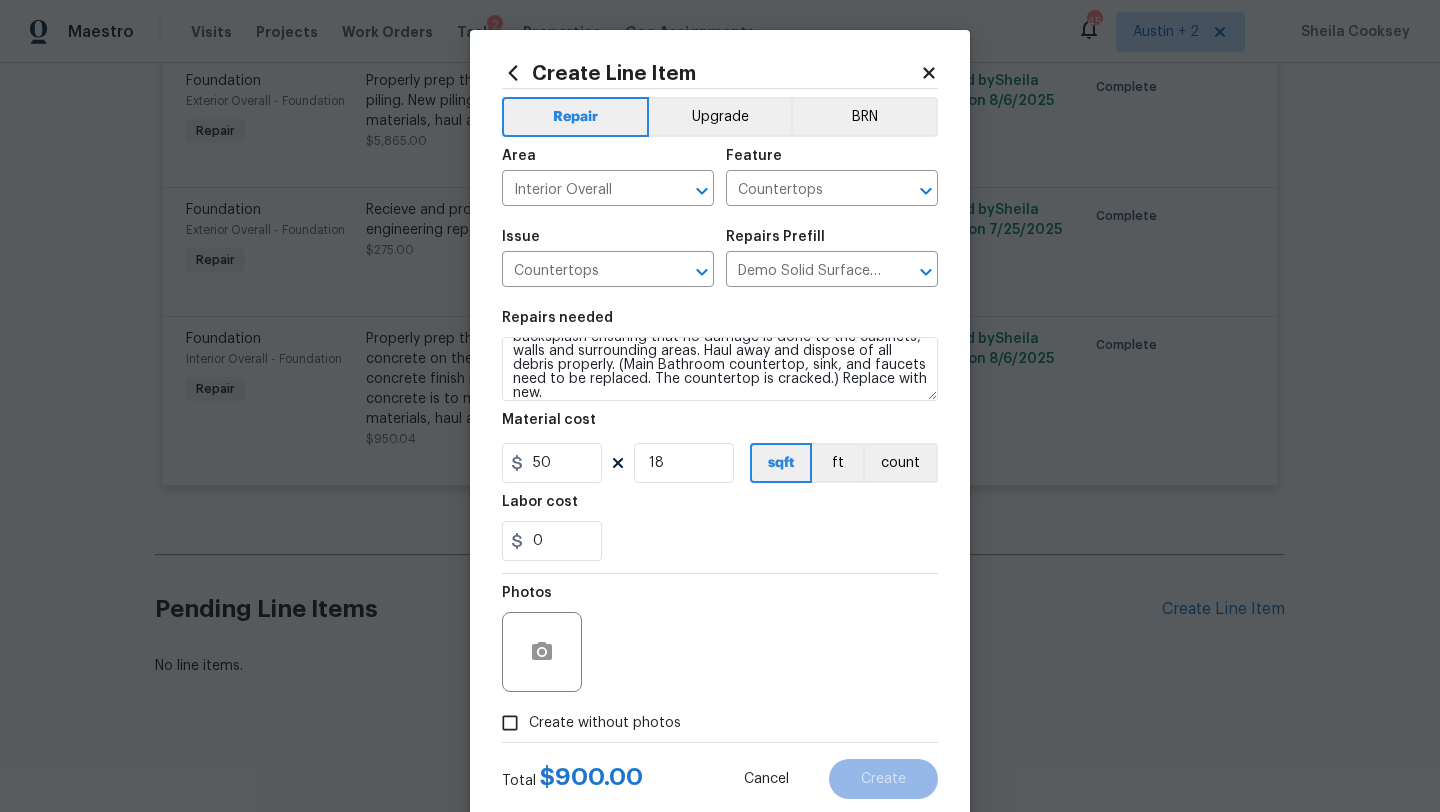 click on "0" at bounding box center [720, 541] 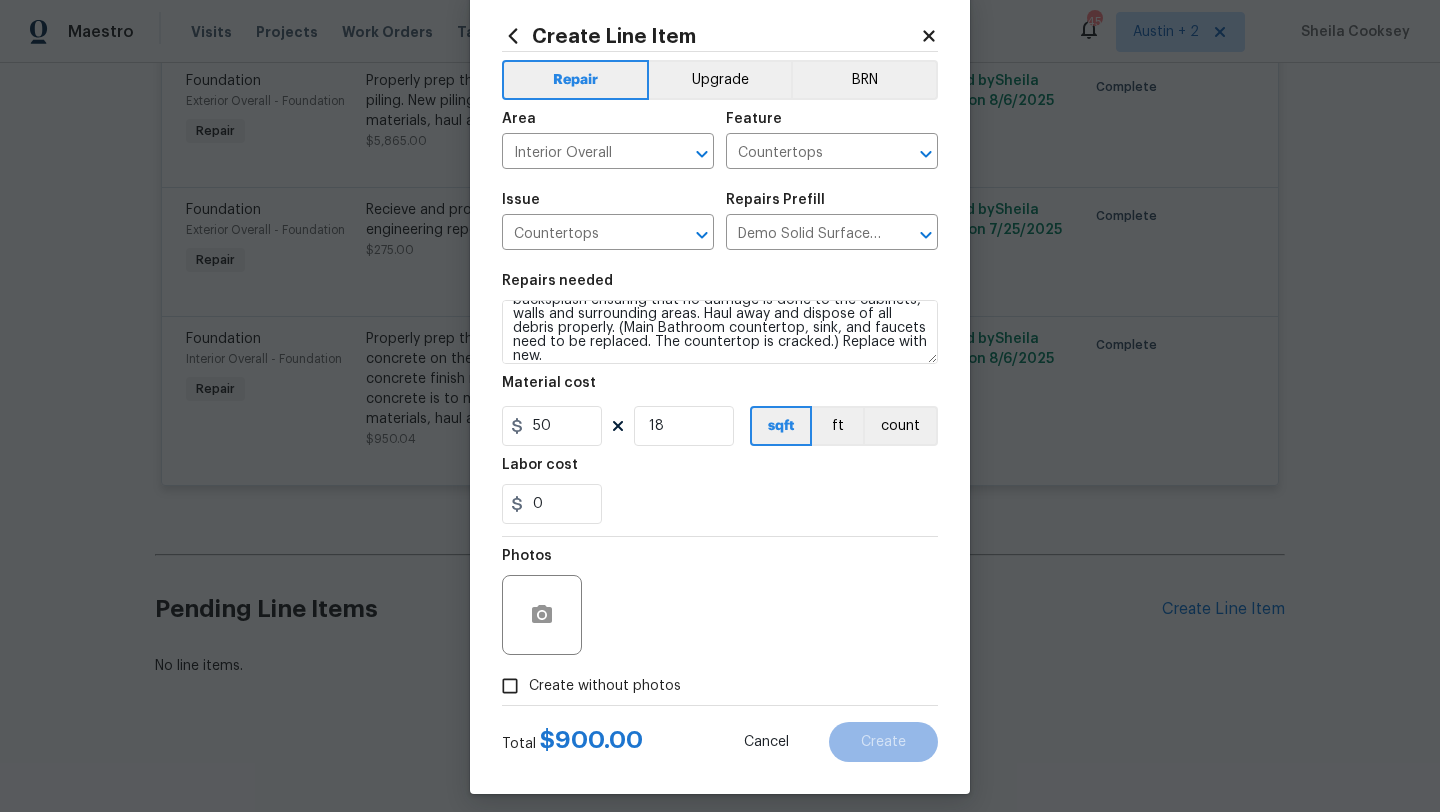 scroll, scrollTop: 46, scrollLeft: 0, axis: vertical 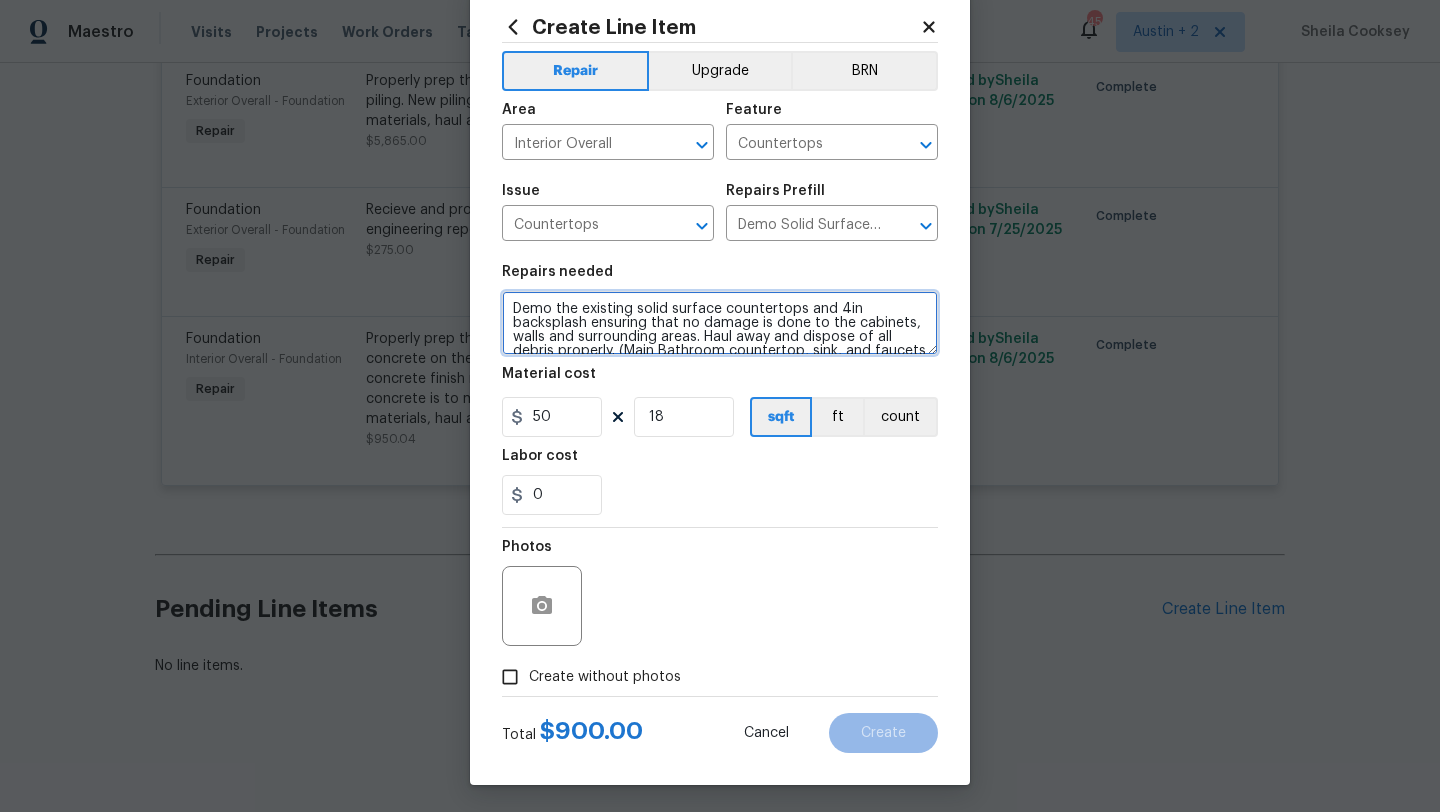 drag, startPoint x: 578, startPoint y: 350, endPoint x: 397, endPoint y: 251, distance: 206.3056 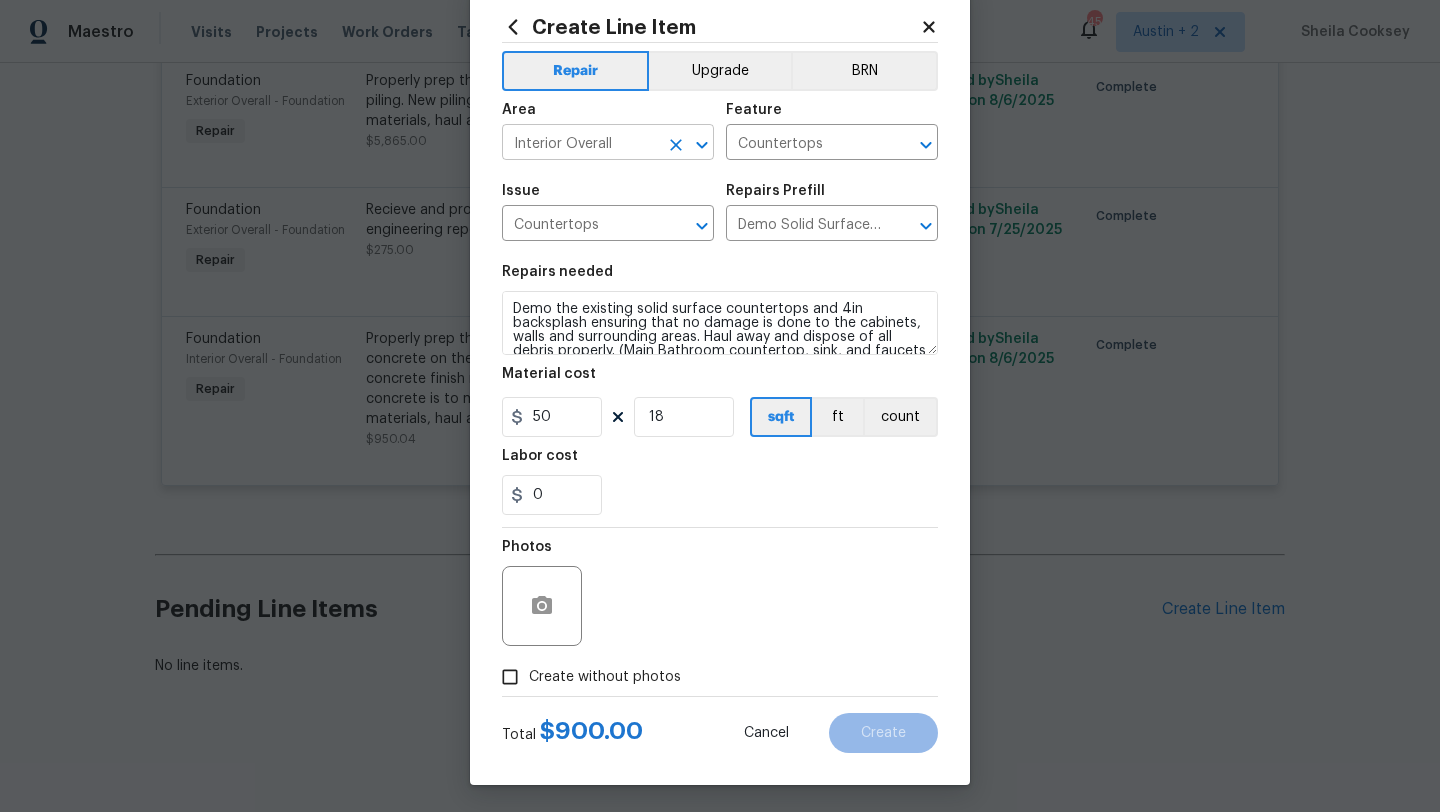 click on "Interior Overall" at bounding box center (580, 144) 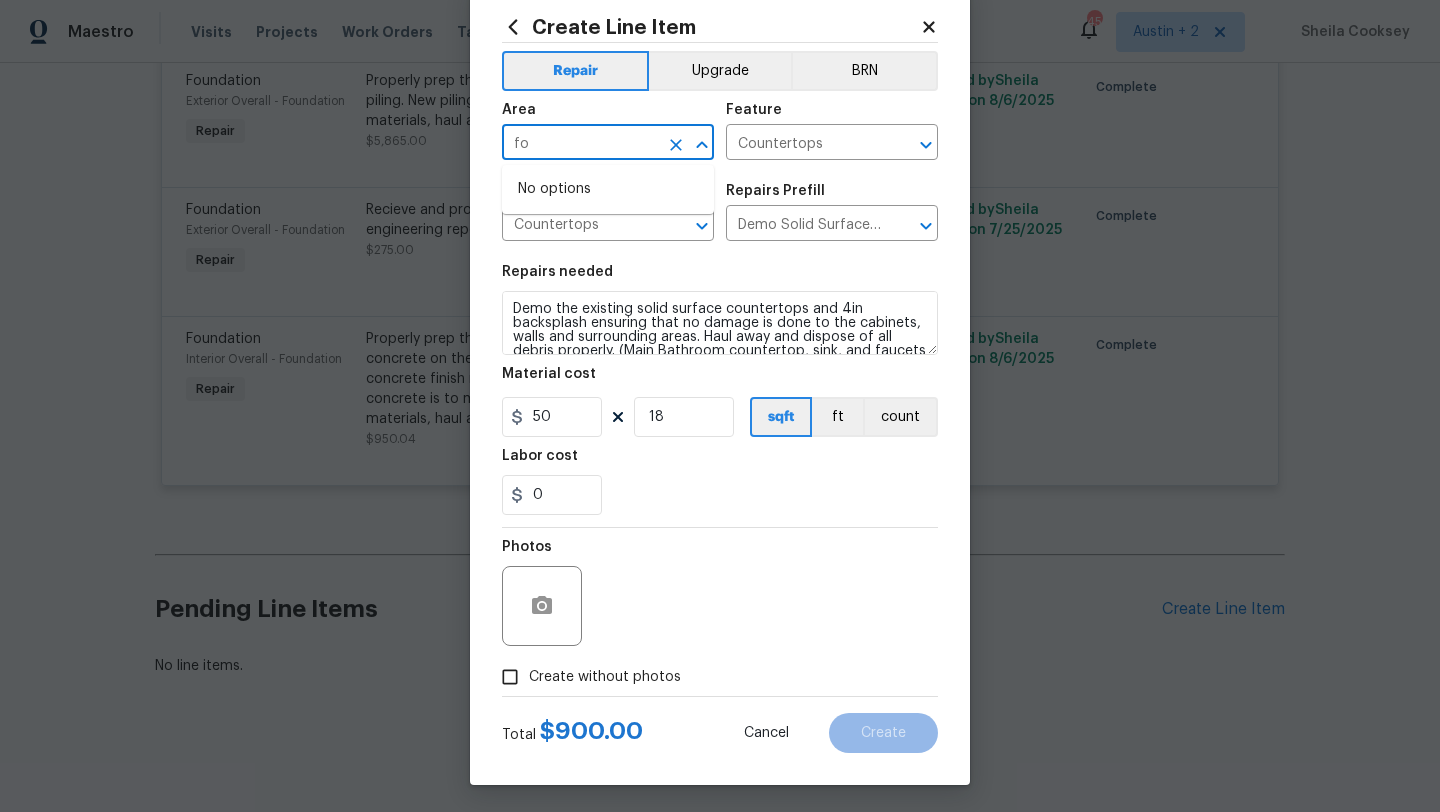 type on "f" 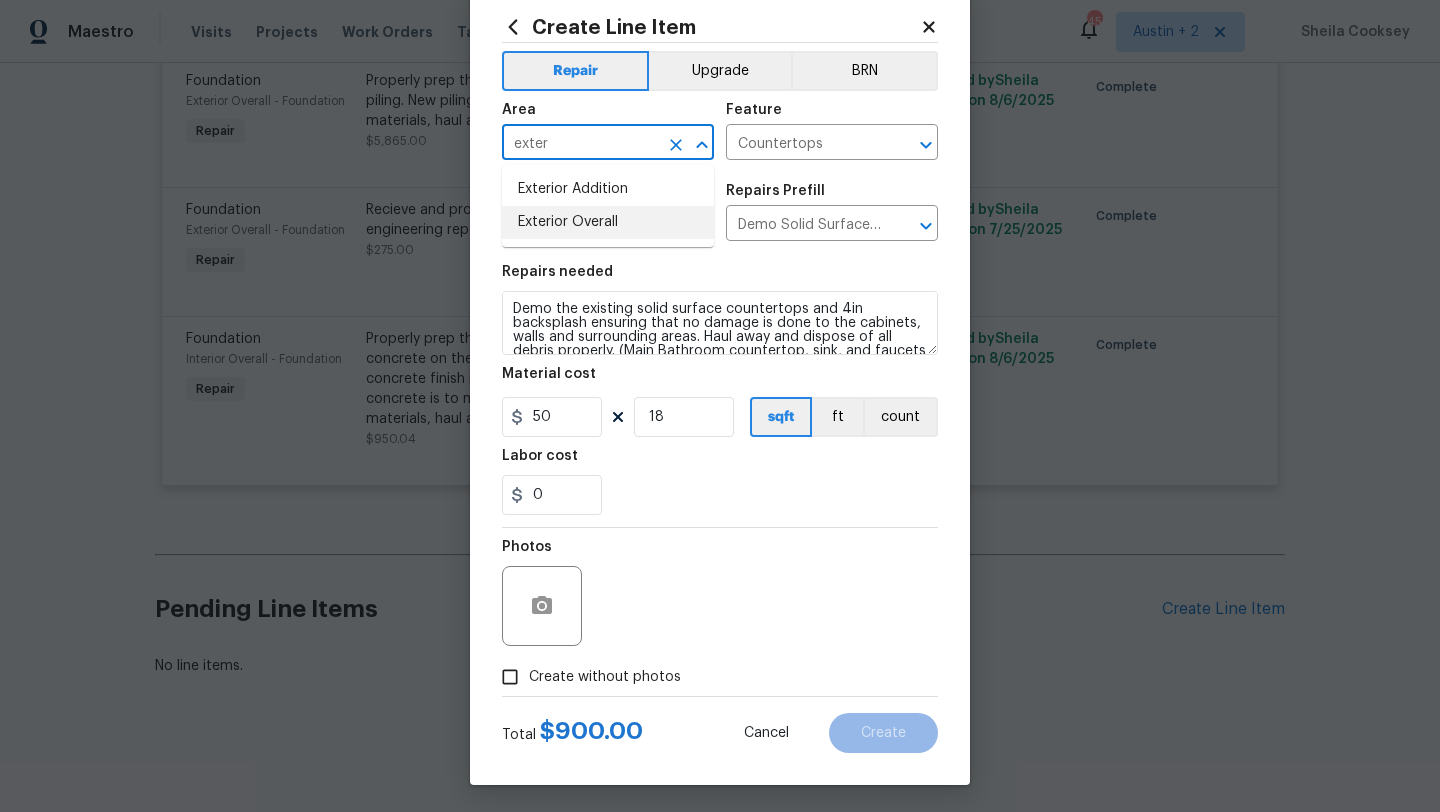click on "Exterior Overall" at bounding box center [608, 222] 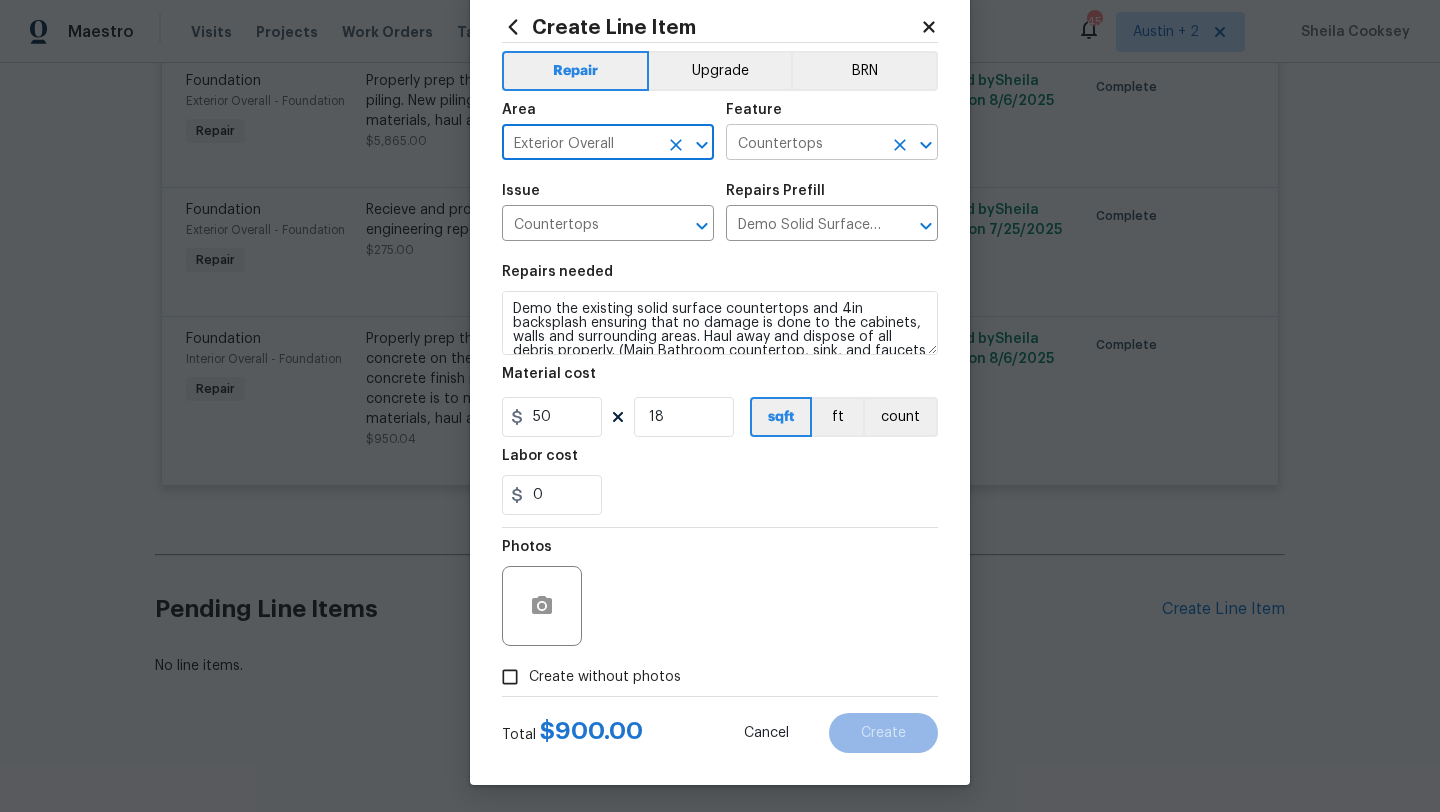 type on "Exterior Overall" 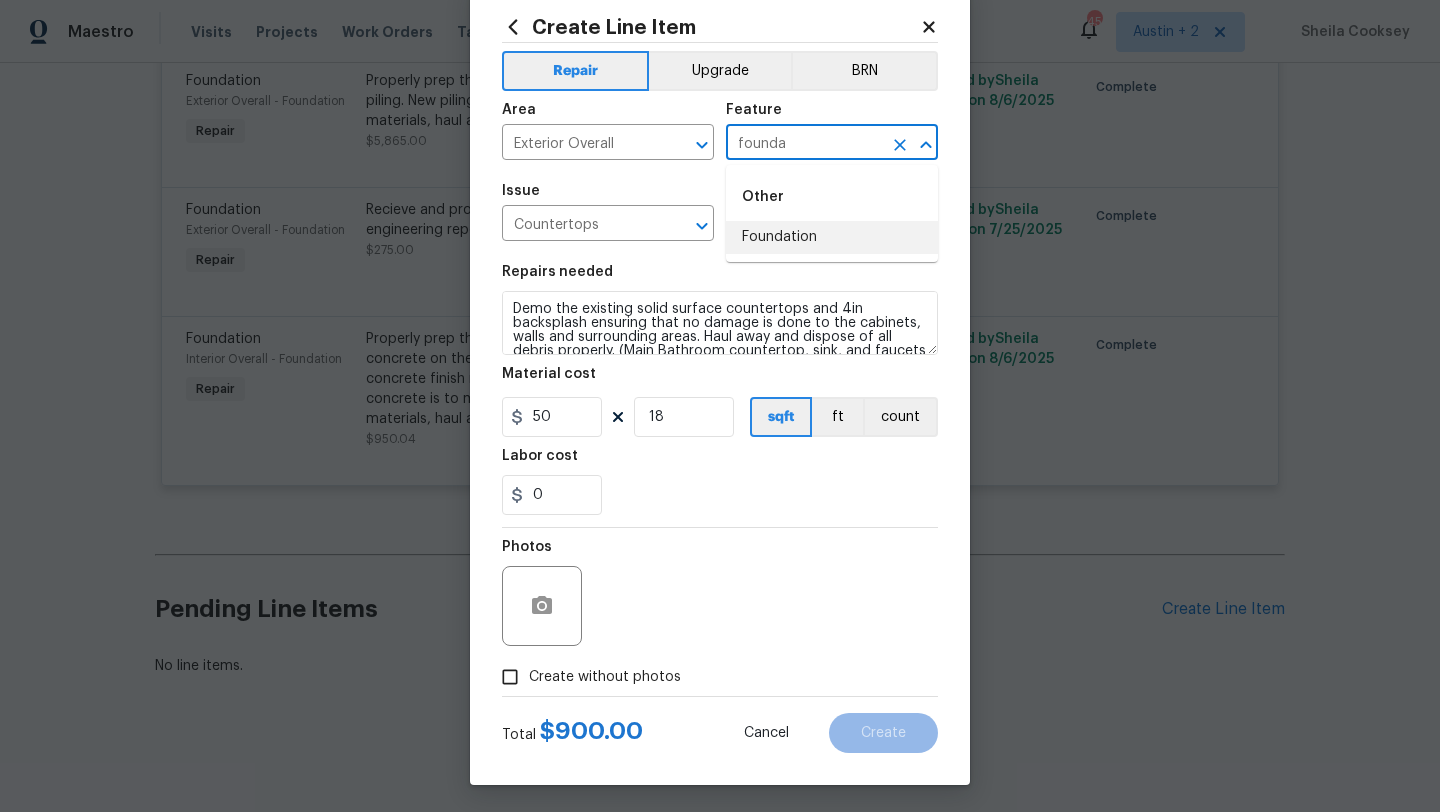 click on "Foundation" at bounding box center [832, 237] 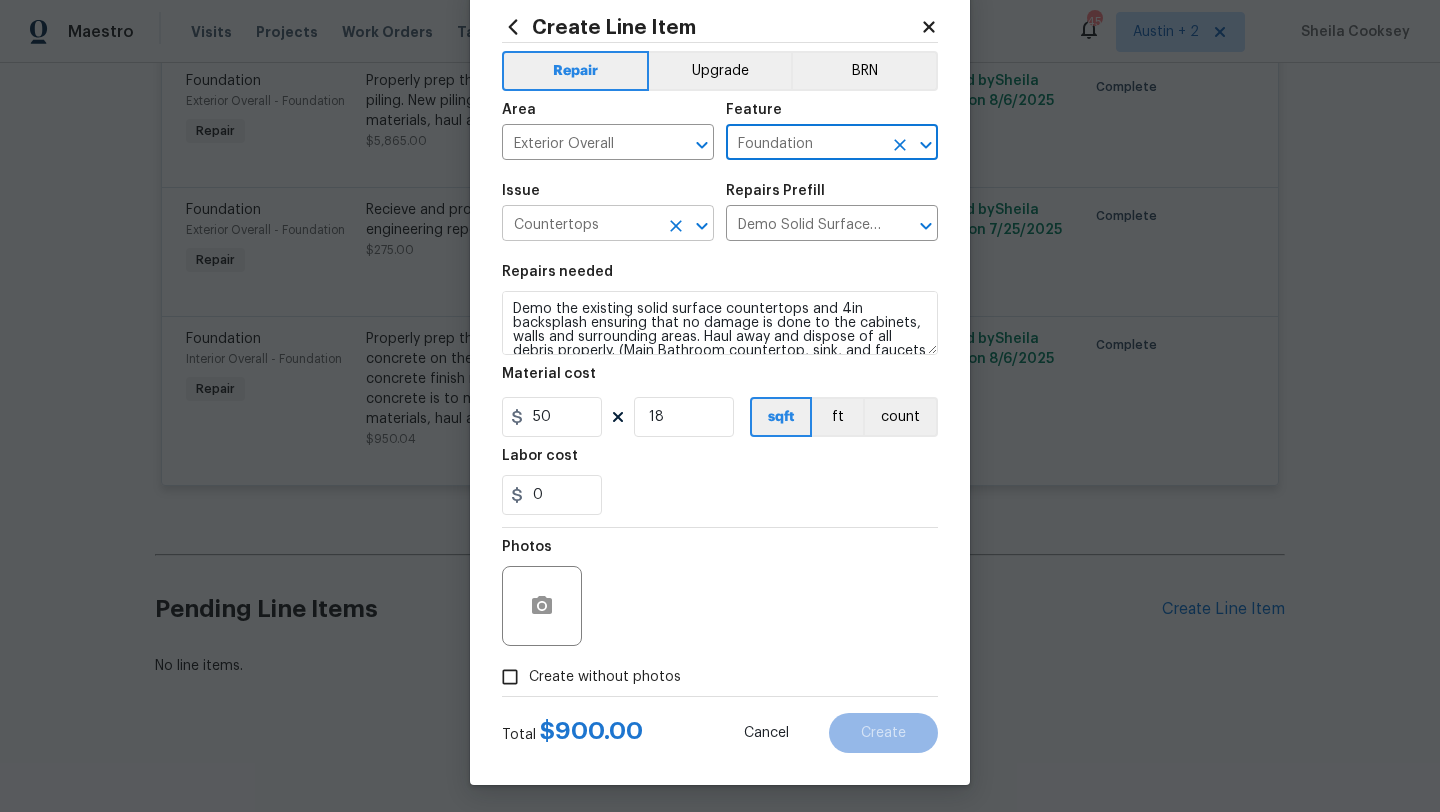 type on "Foundation" 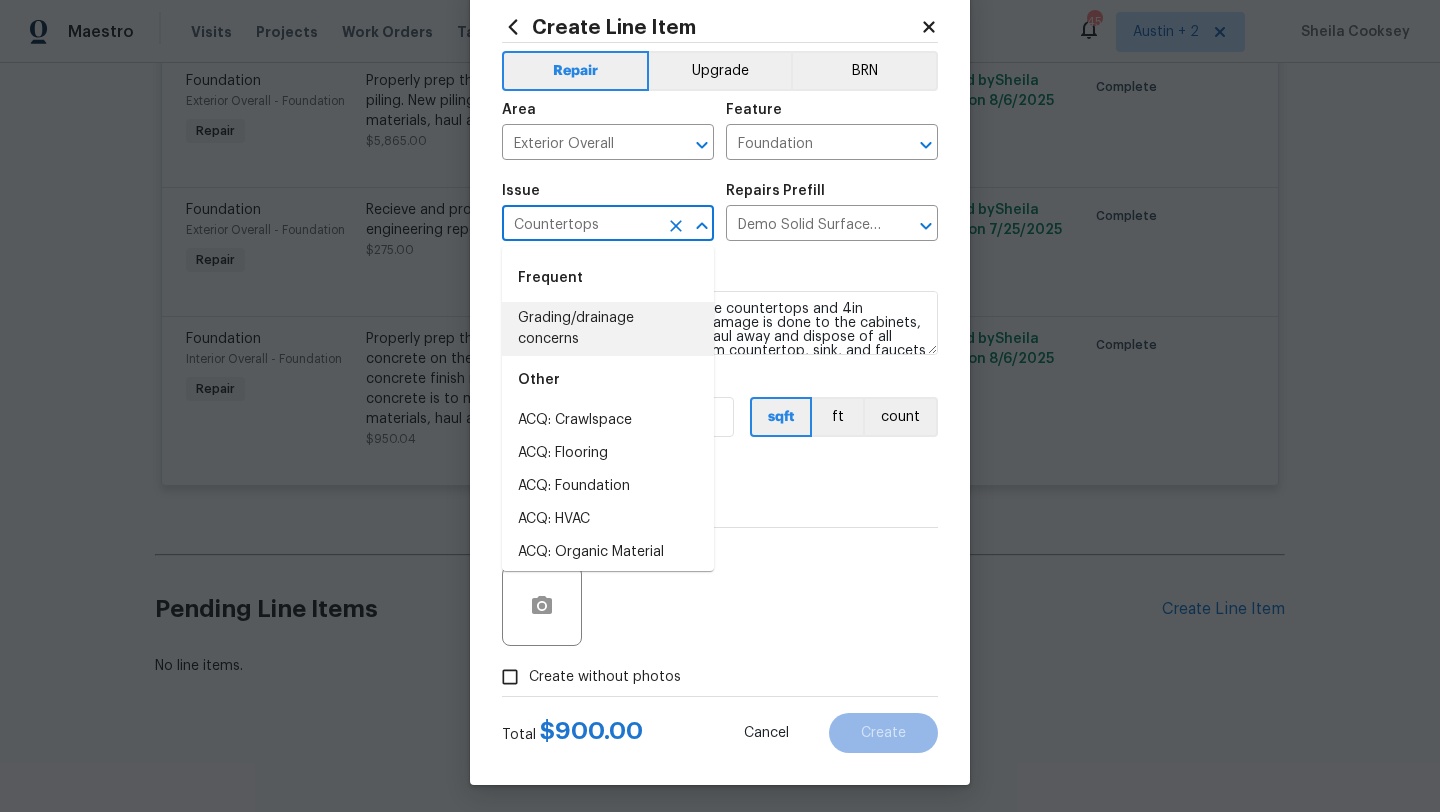 click on "Countertops" at bounding box center (580, 225) 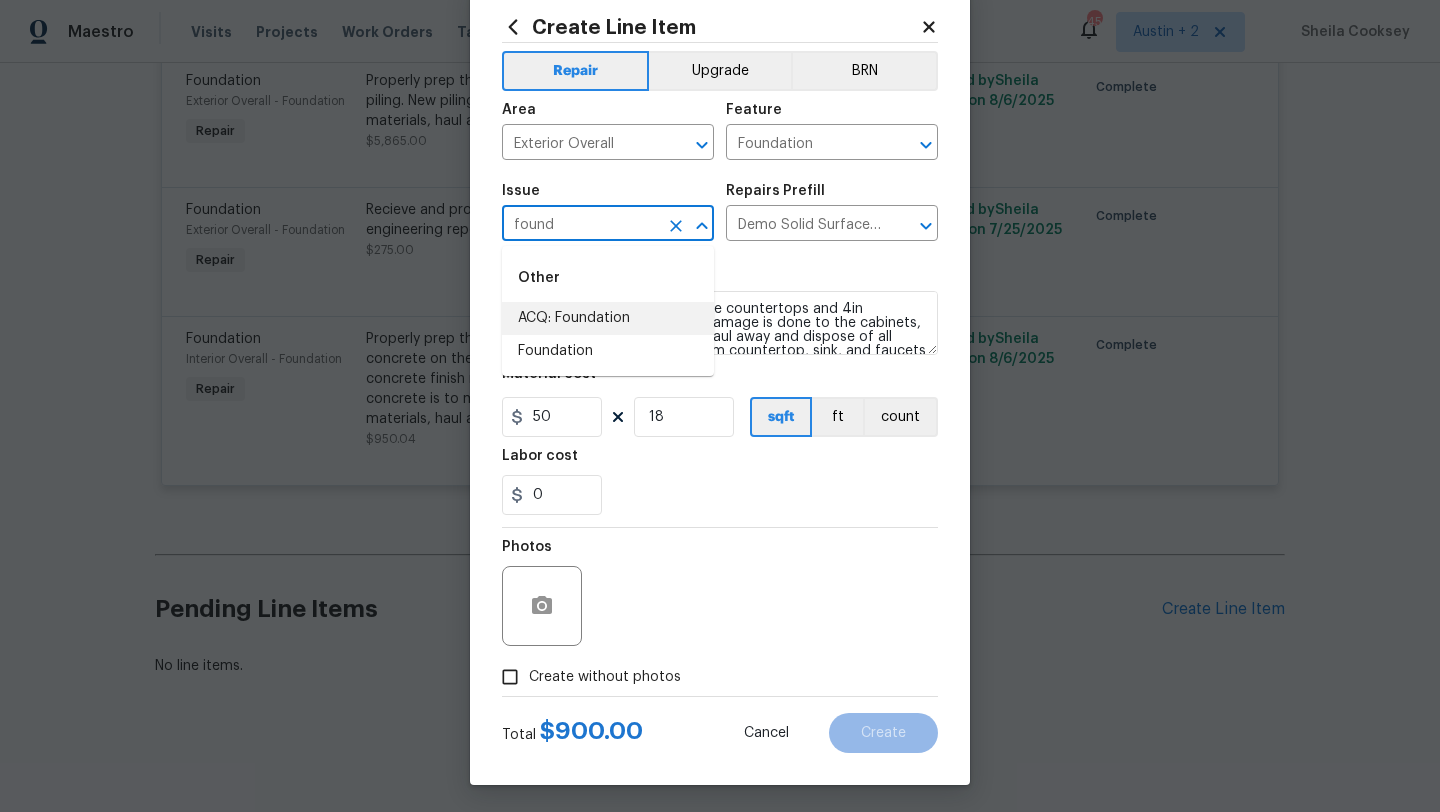 click on "ACQ: Foundation" at bounding box center [608, 318] 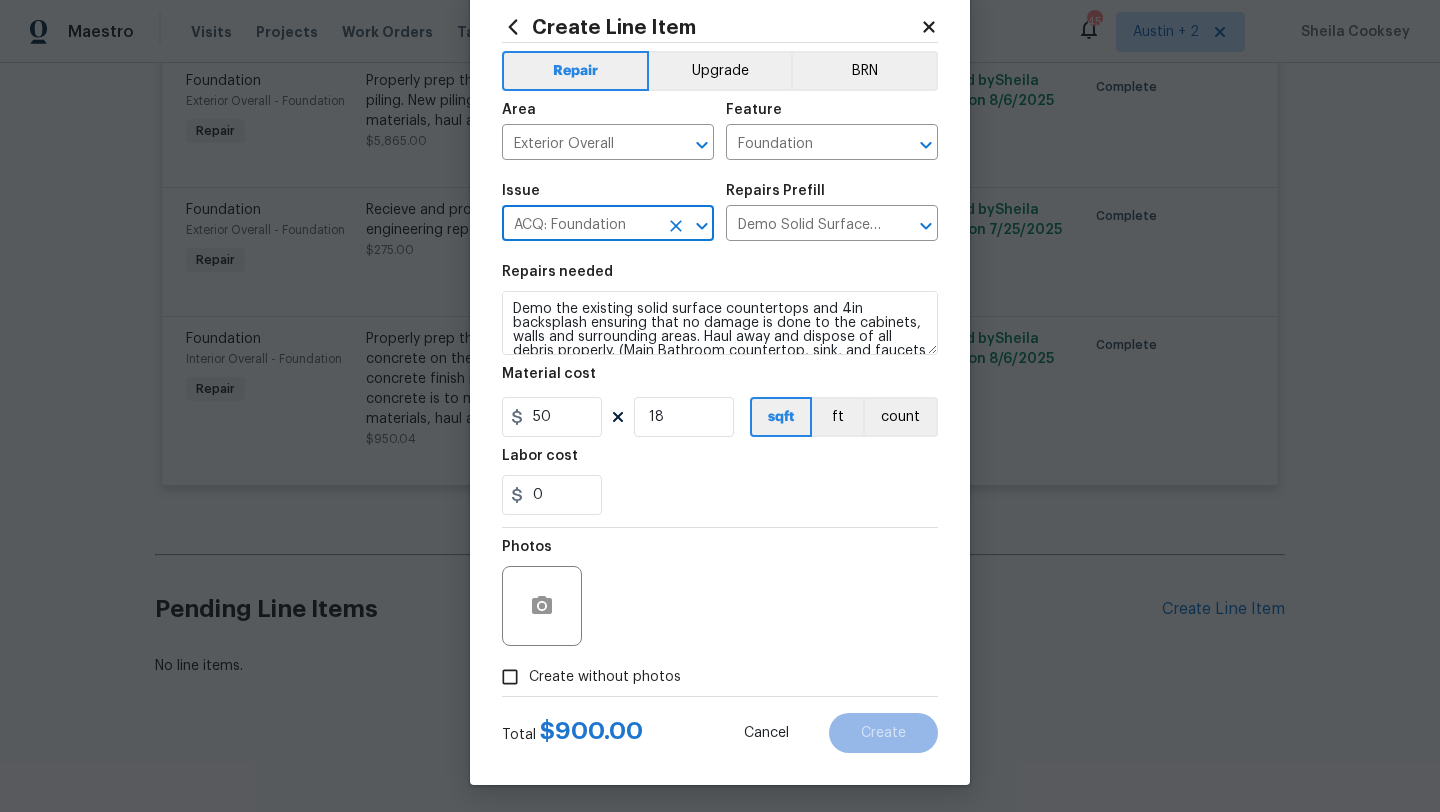 type 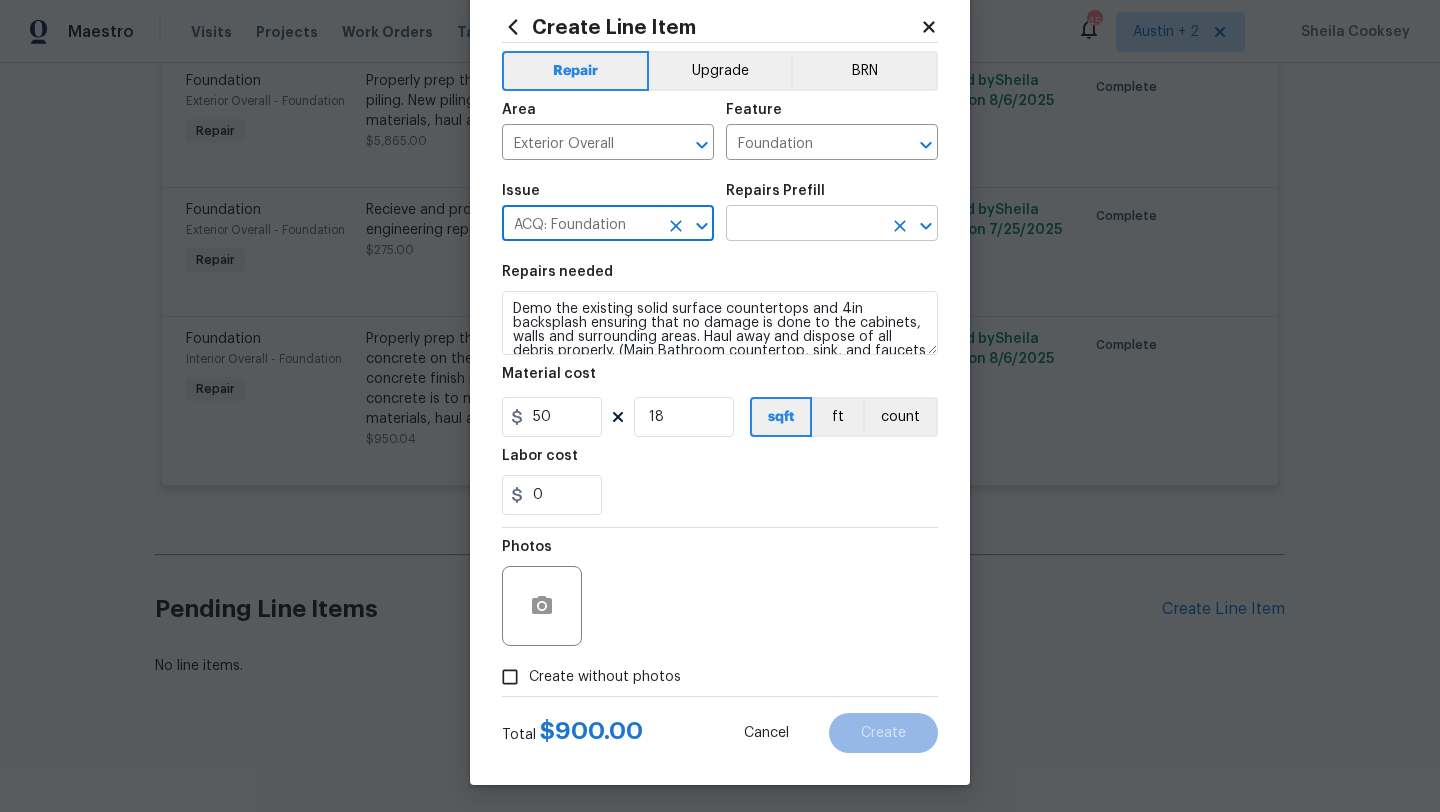 type on "ACQ: Foundation" 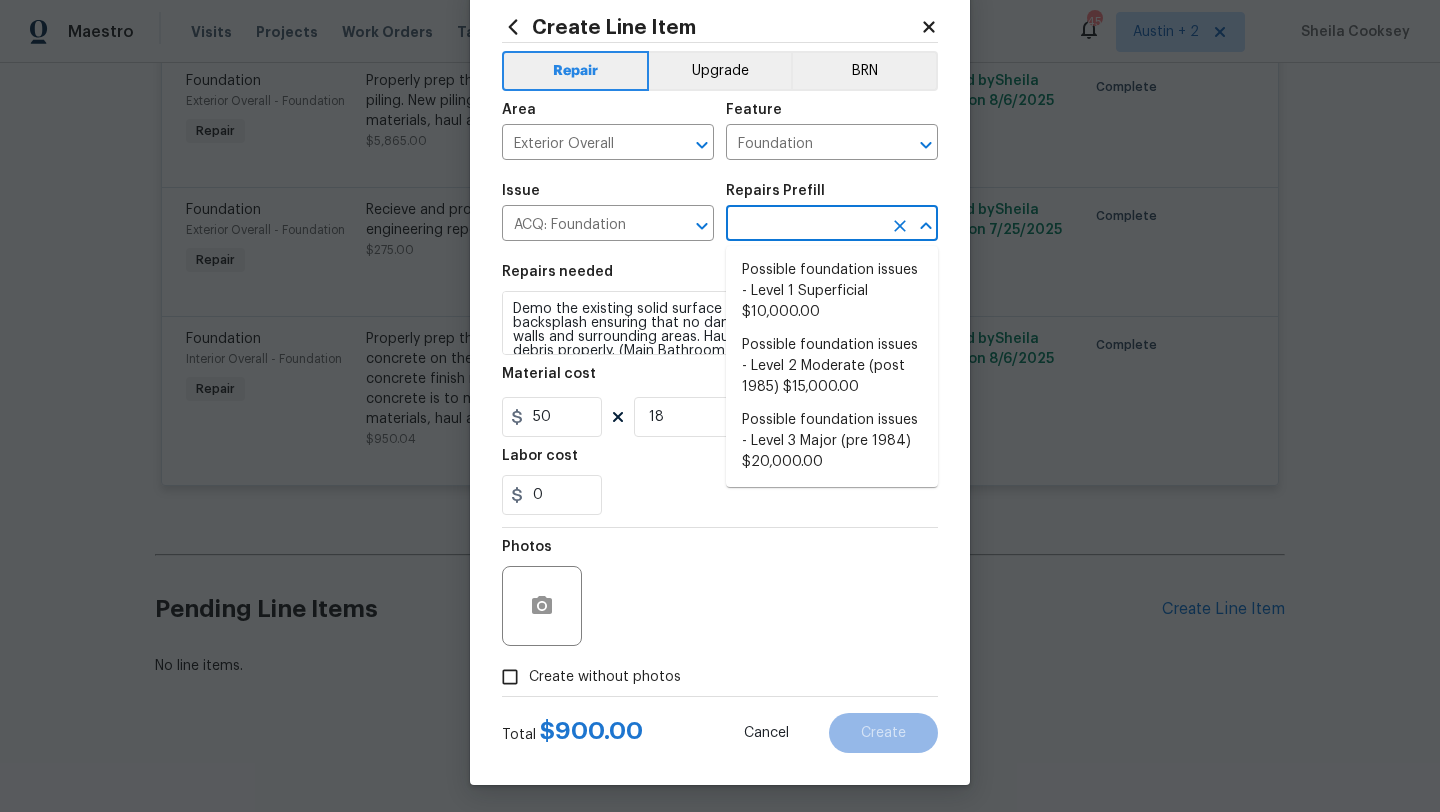 click at bounding box center (804, 225) 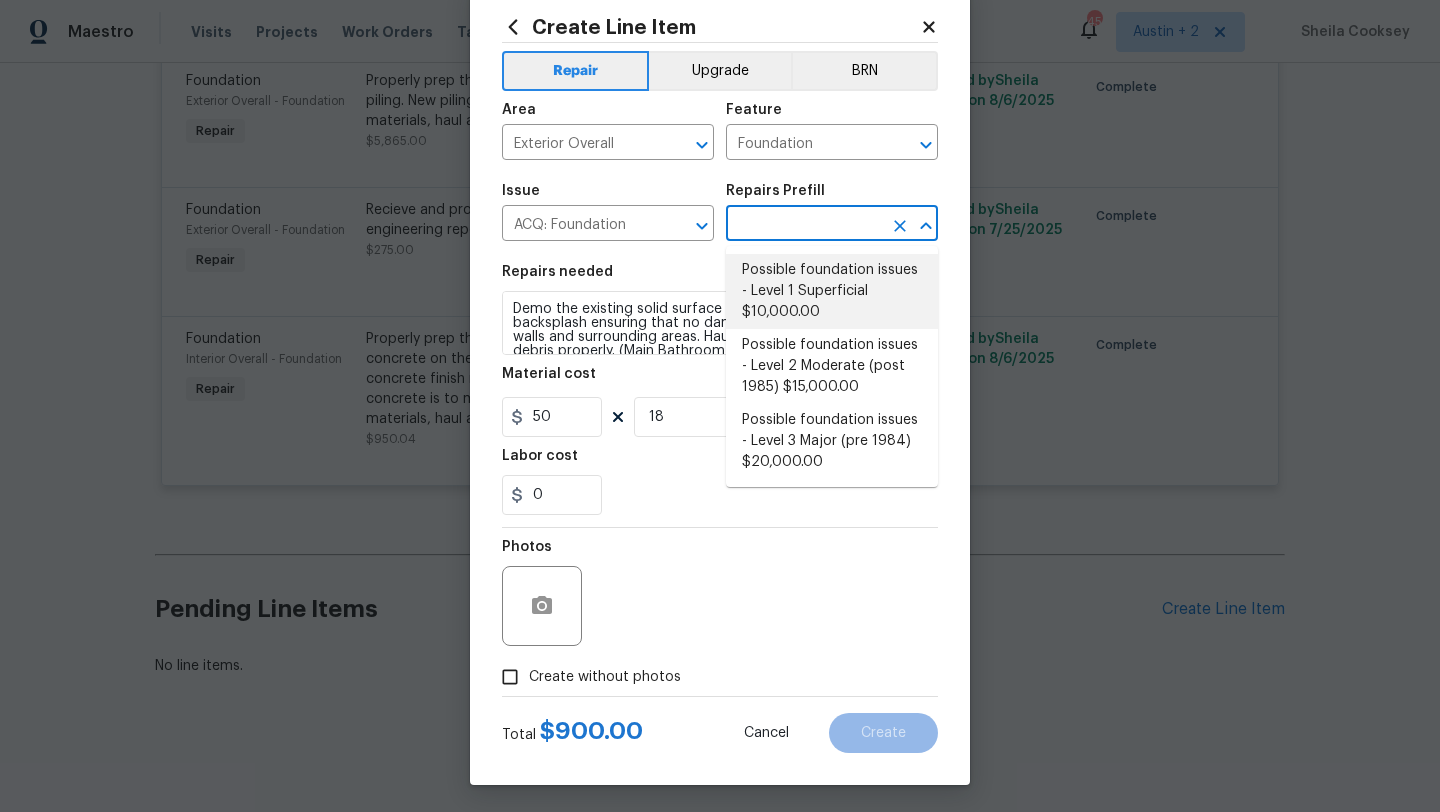 click on "Possible foundation issues - Level 1 Superficial $10,000.00" at bounding box center [832, 291] 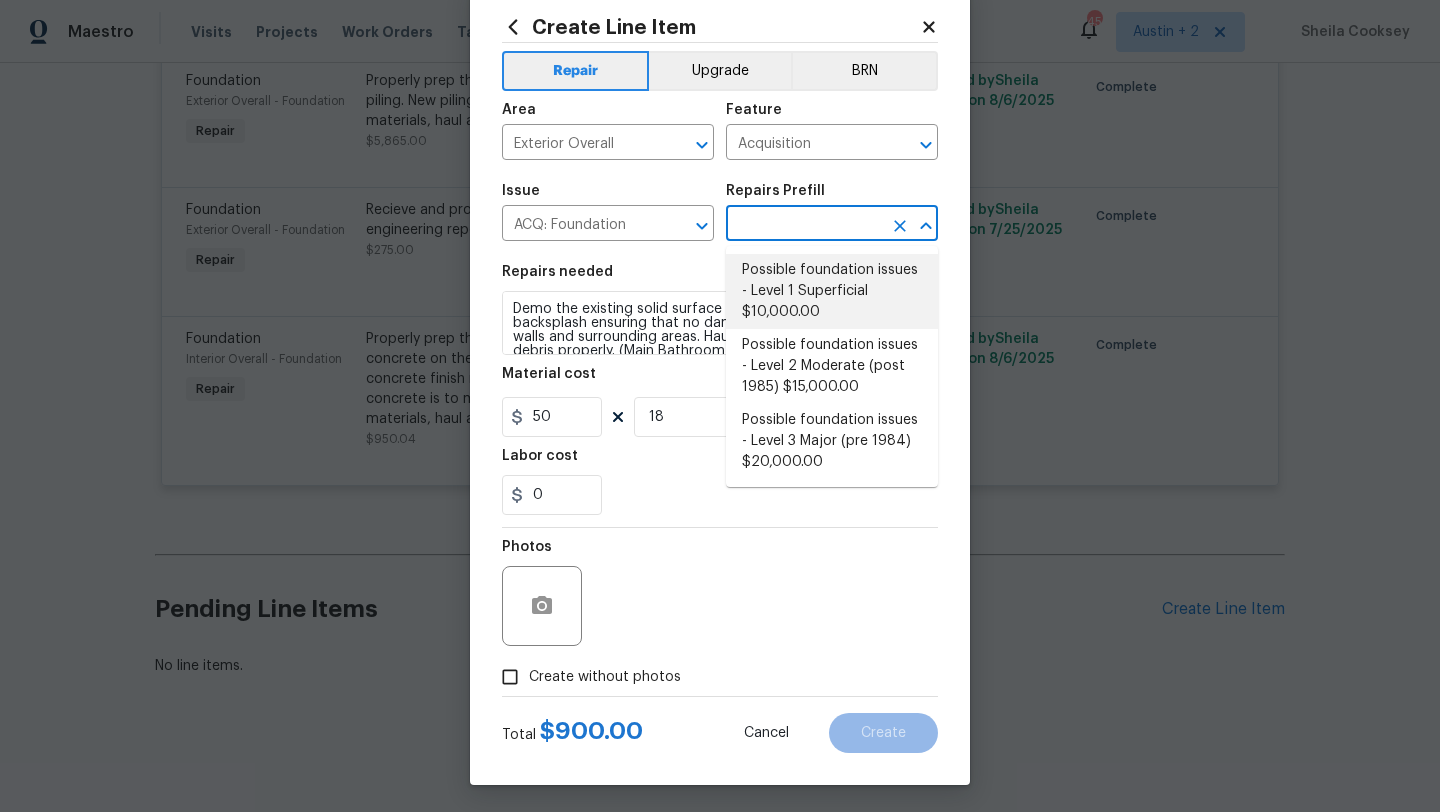 type on "Possible foundation issues - Level 1 Superficial $10,000.00" 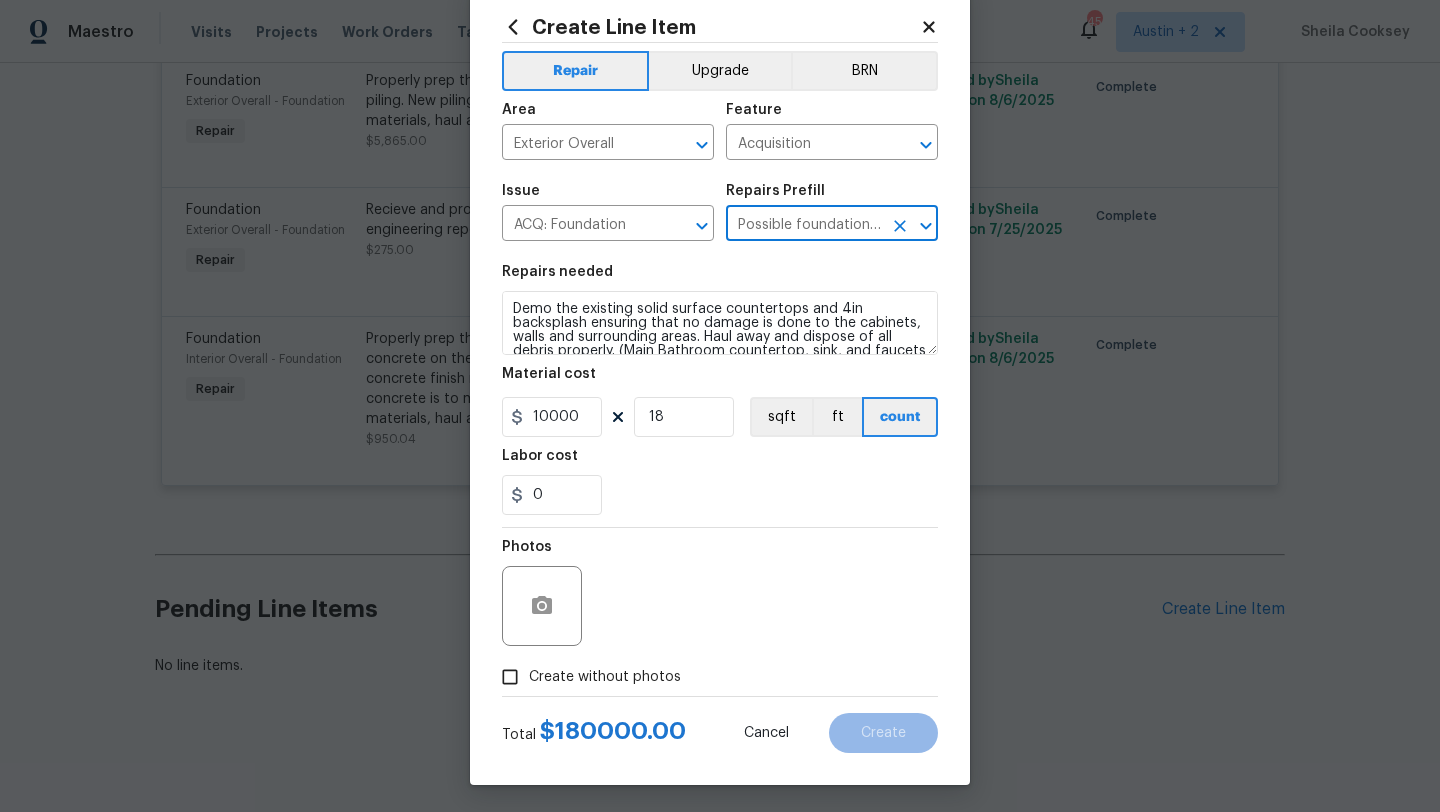 click on "Possible foundation issues - Level 1 Superficial $10,000.00" at bounding box center (804, 225) 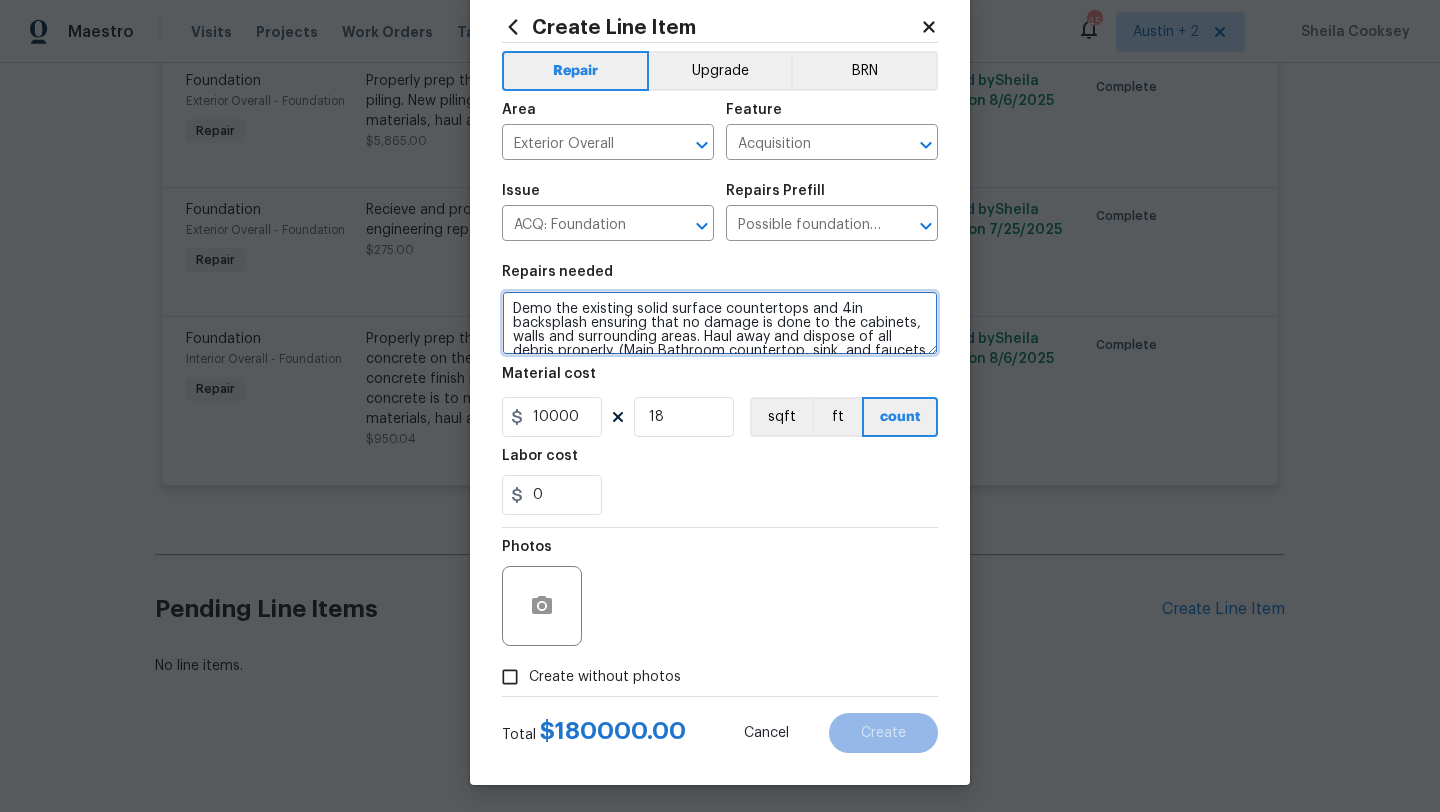 scroll, scrollTop: 70, scrollLeft: 0, axis: vertical 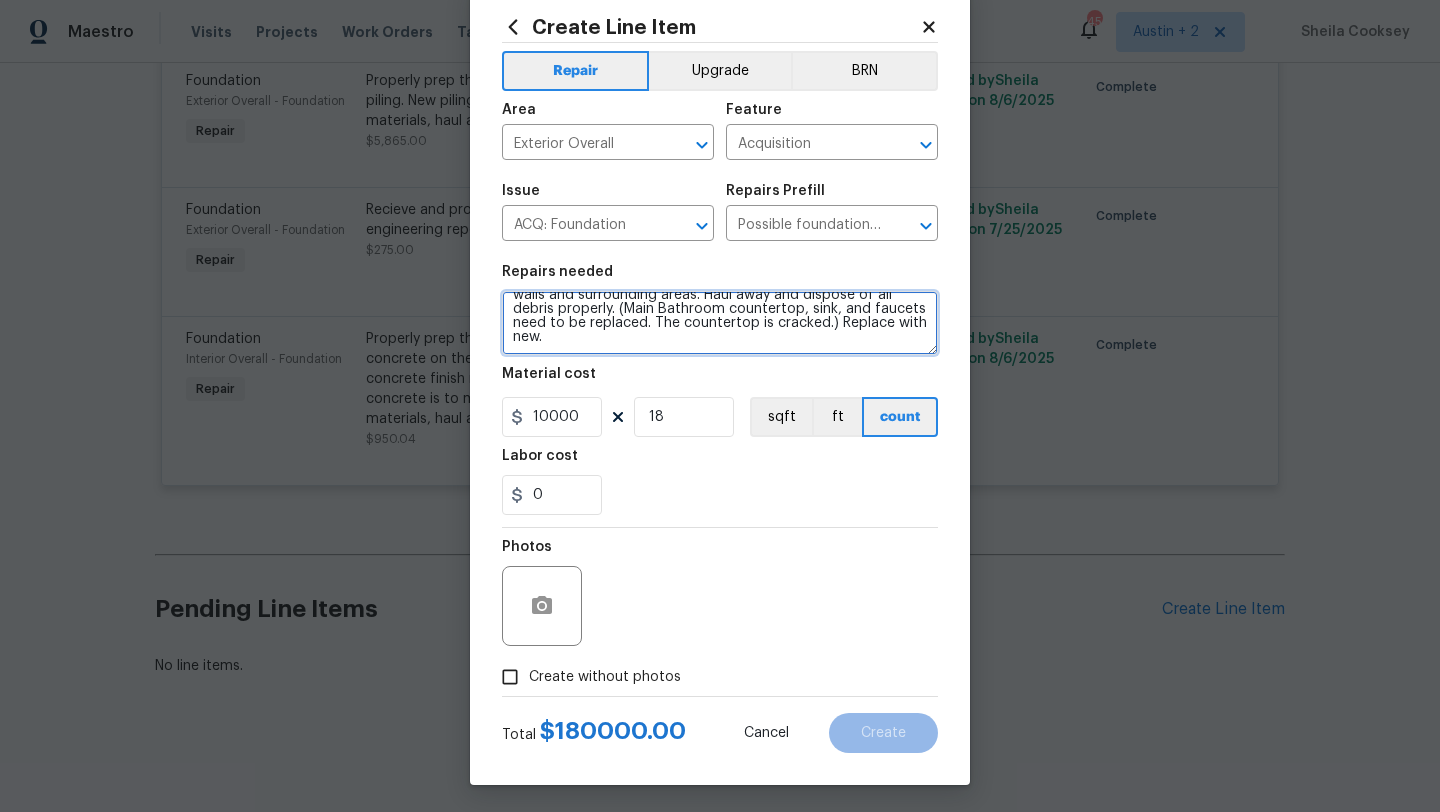 drag, startPoint x: 513, startPoint y: 310, endPoint x: 714, endPoint y: 553, distance: 315.35693 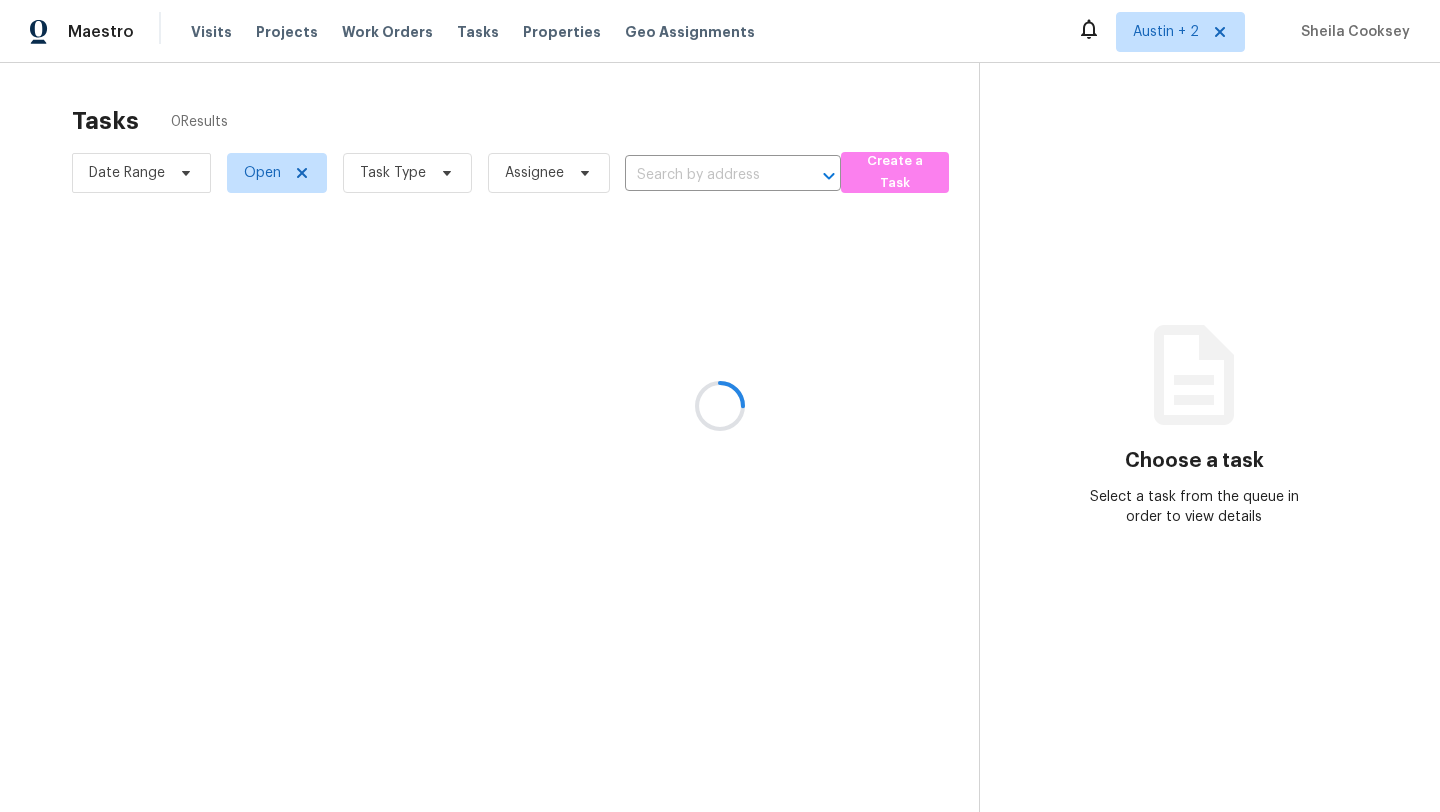 scroll, scrollTop: 0, scrollLeft: 0, axis: both 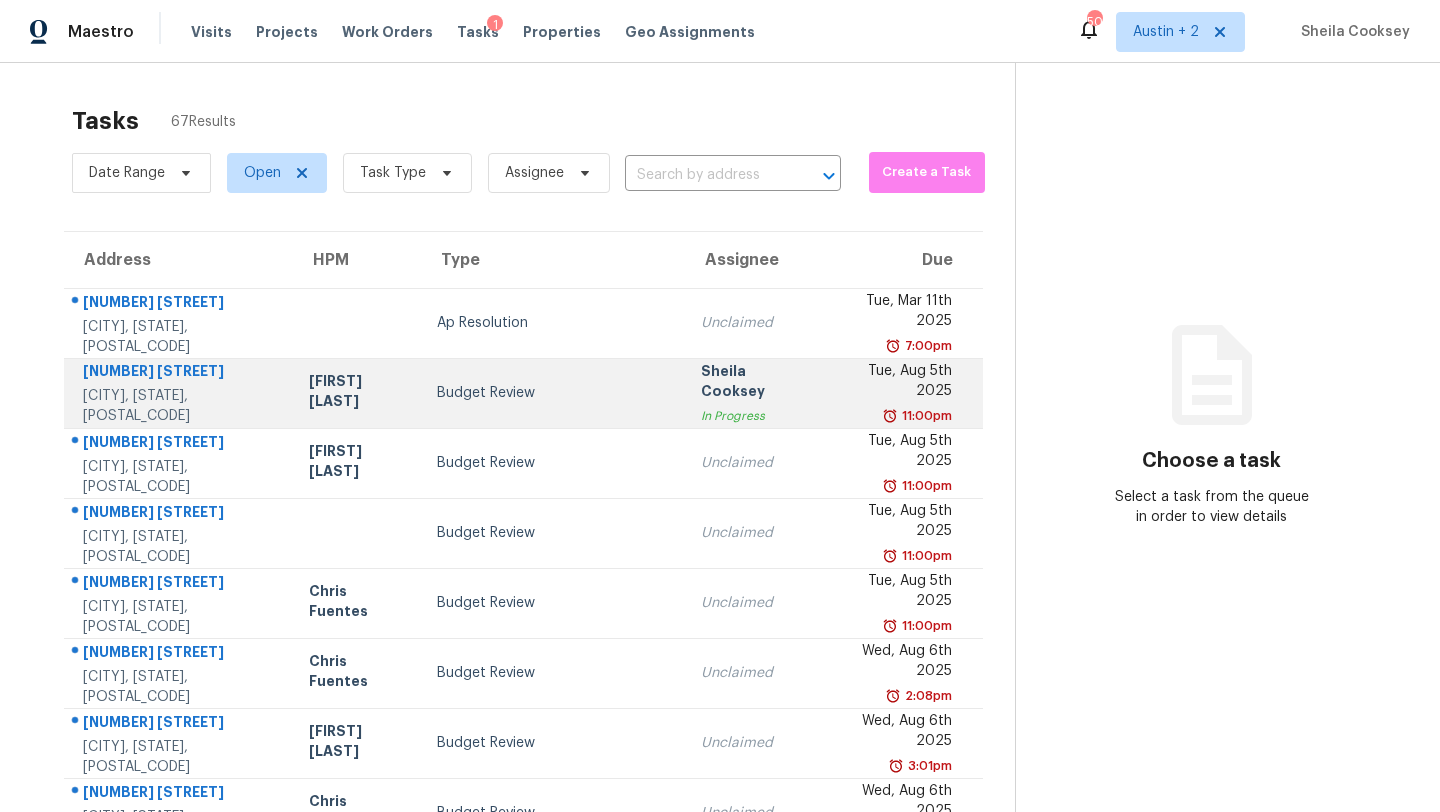 click on "Budget Review" at bounding box center [553, 393] 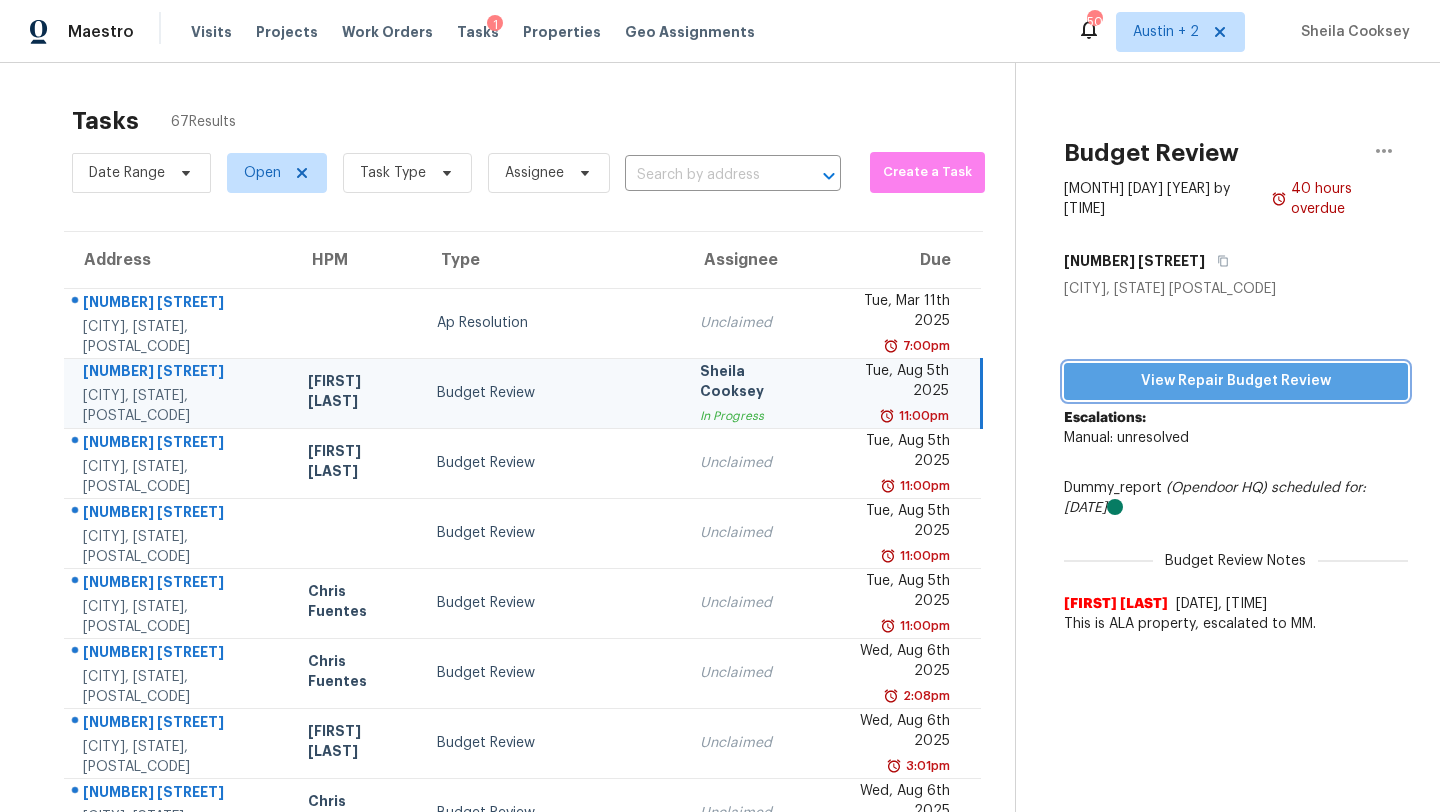 click on "View Repair Budget Review" at bounding box center (1236, 381) 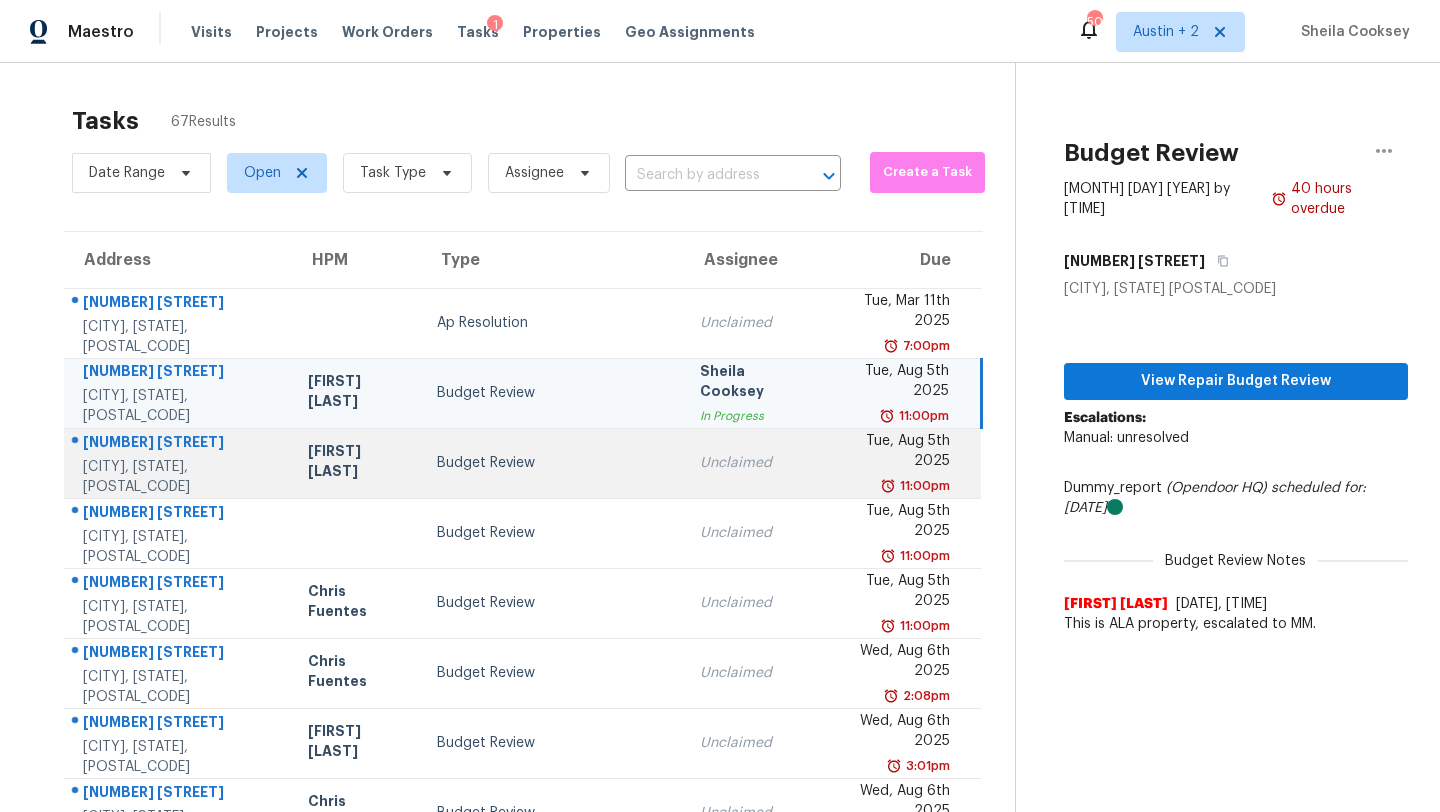 click on "Budget Review" at bounding box center [552, 463] 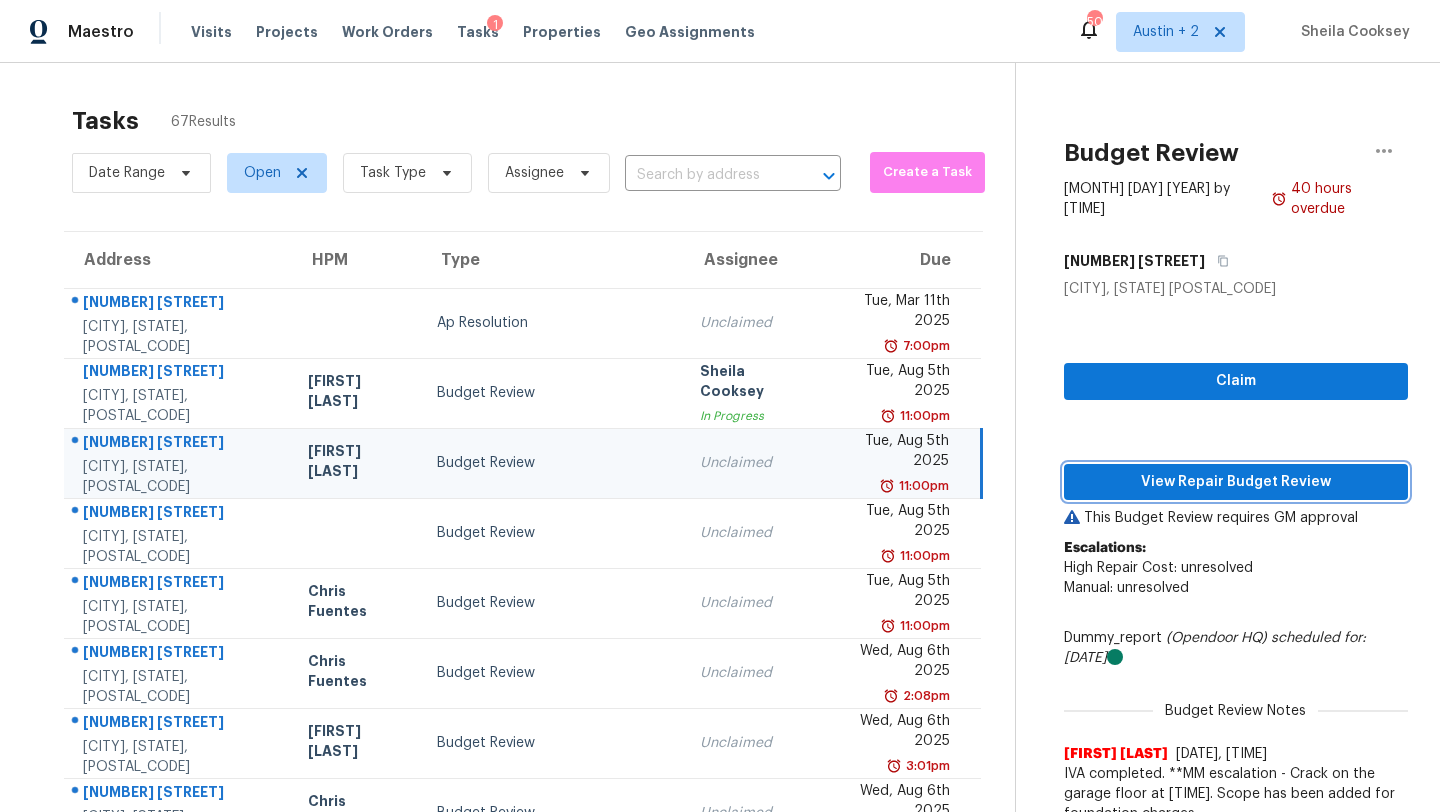 click on "View Repair Budget Review" at bounding box center [1236, 482] 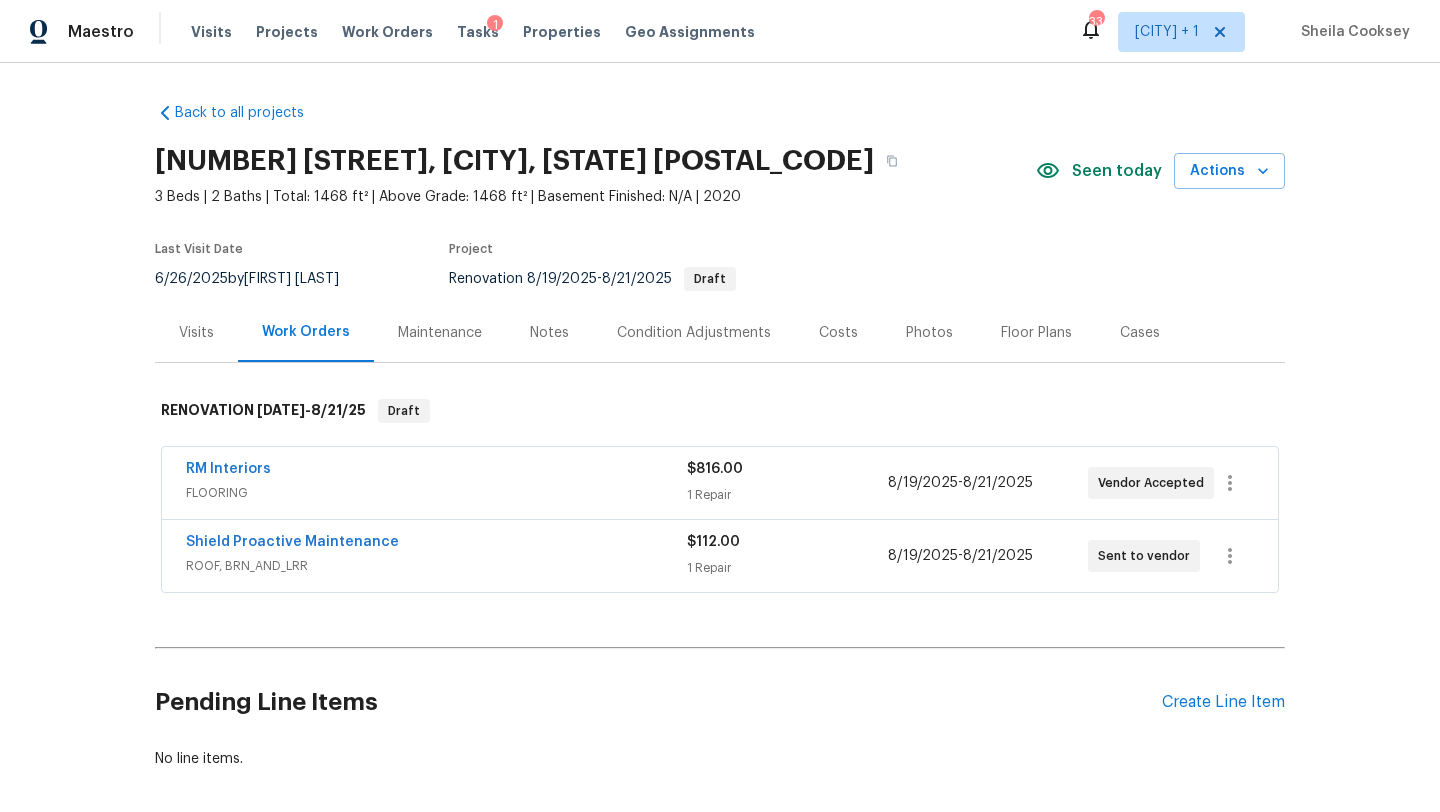 scroll, scrollTop: 0, scrollLeft: 0, axis: both 